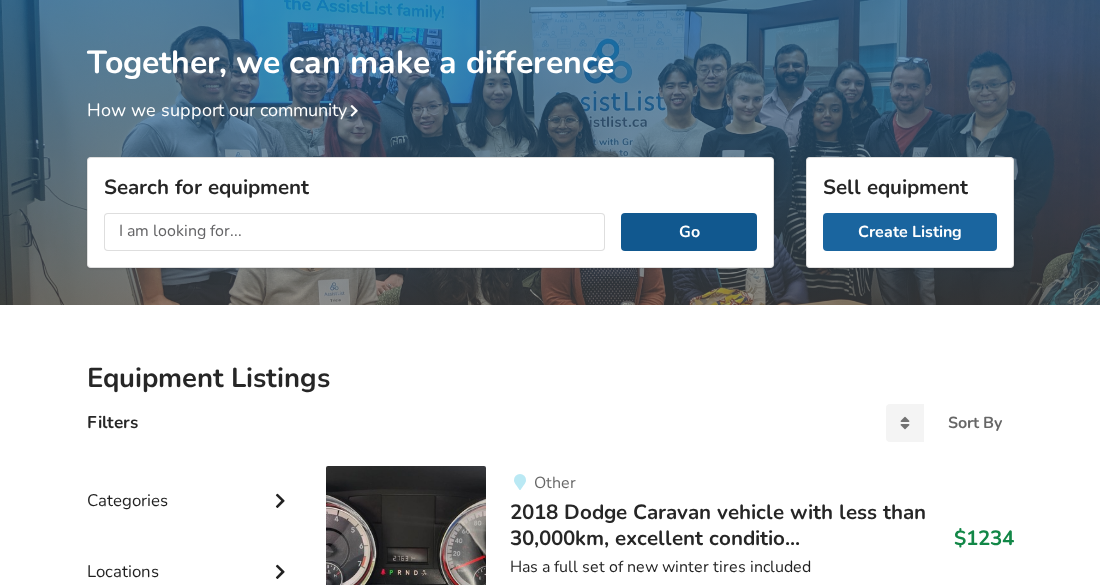scroll, scrollTop: 72, scrollLeft: 0, axis: vertical 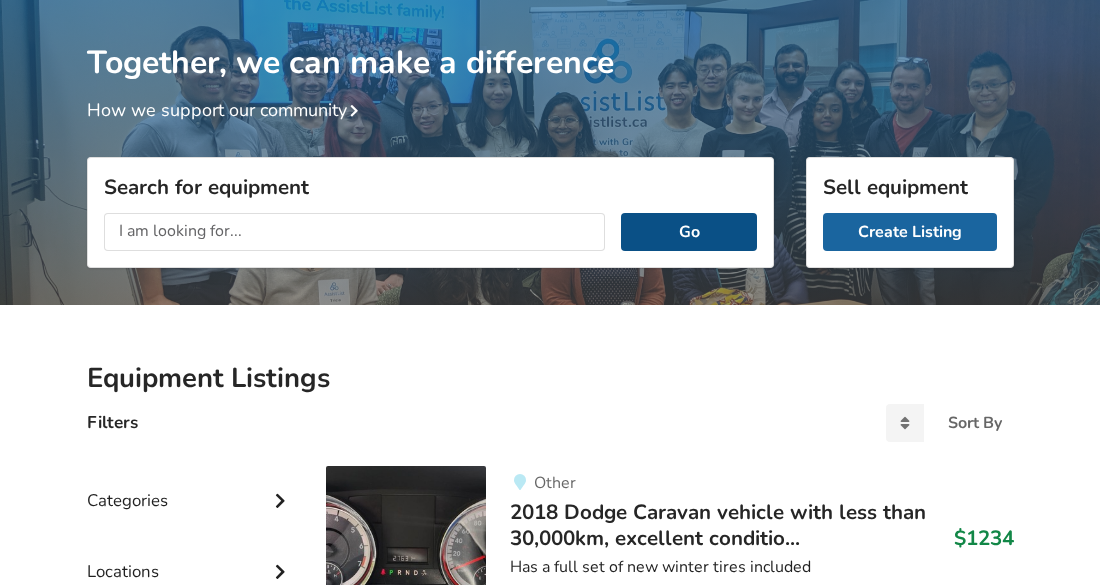 click on "Go" at bounding box center (688, 232) 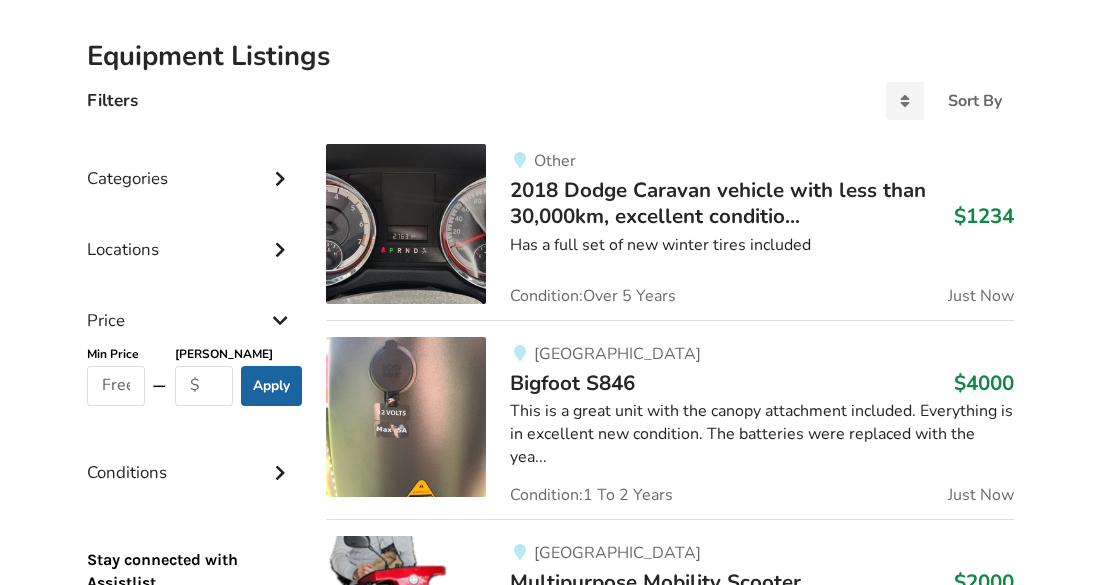 scroll, scrollTop: 419, scrollLeft: 0, axis: vertical 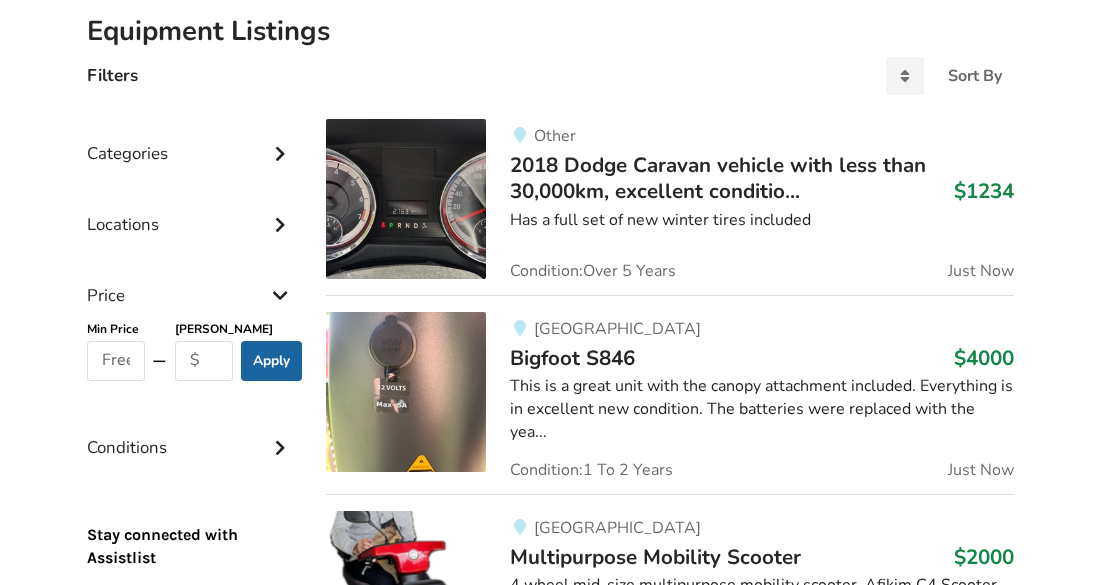 click on "2018 Dodge Caravan vehicle with less than 30,000km, excellent conditio..." at bounding box center [718, 178] 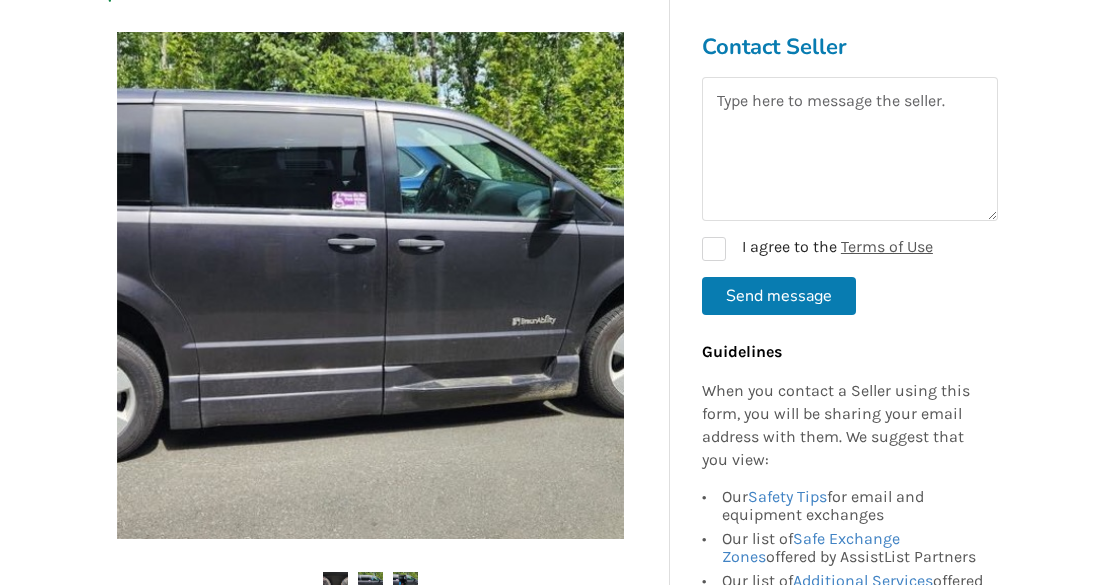 scroll, scrollTop: 483, scrollLeft: 0, axis: vertical 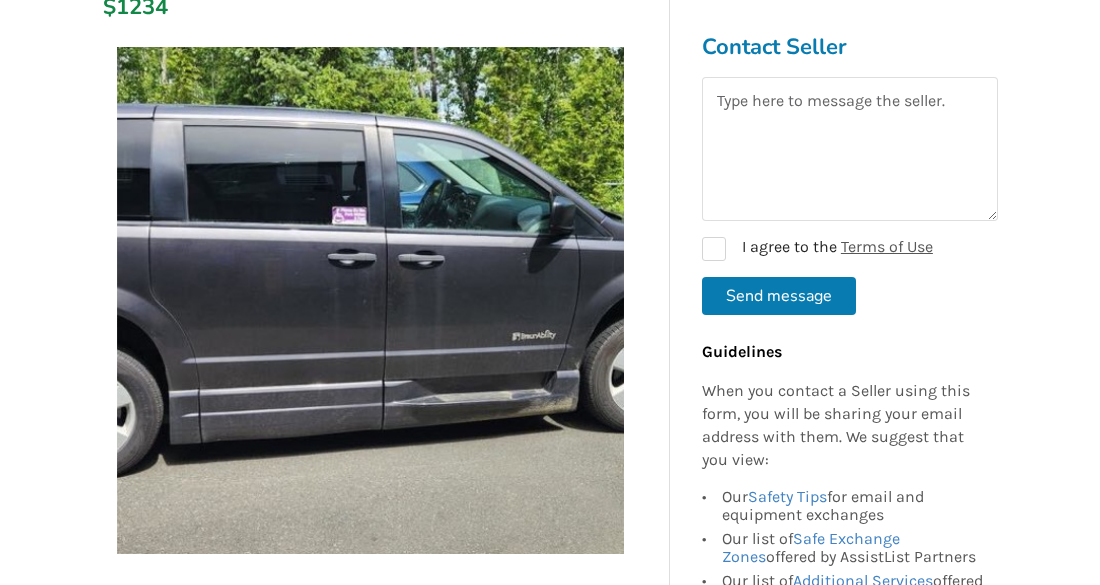 click on "Other   Last Updated  Jul 23 2018 Dodge Caravan vehicle with less than 30,000km, excellent condition, one owner with all servicing up to date.  $1234 Other  Jul 23 2018 Dodge Caravan vehicle with less than 30,000km, excellent condition, one owner with all servicing up to date.  $1234 Description Has a full set of new winter tires included Scooter Properties Charger :  Not included Number of Wheels :  4 Condition:  Over 5 Years Category:  Mobility ,  Scooter Share Listing Facebook Twitter Email Report Listing" at bounding box center [370, 366] 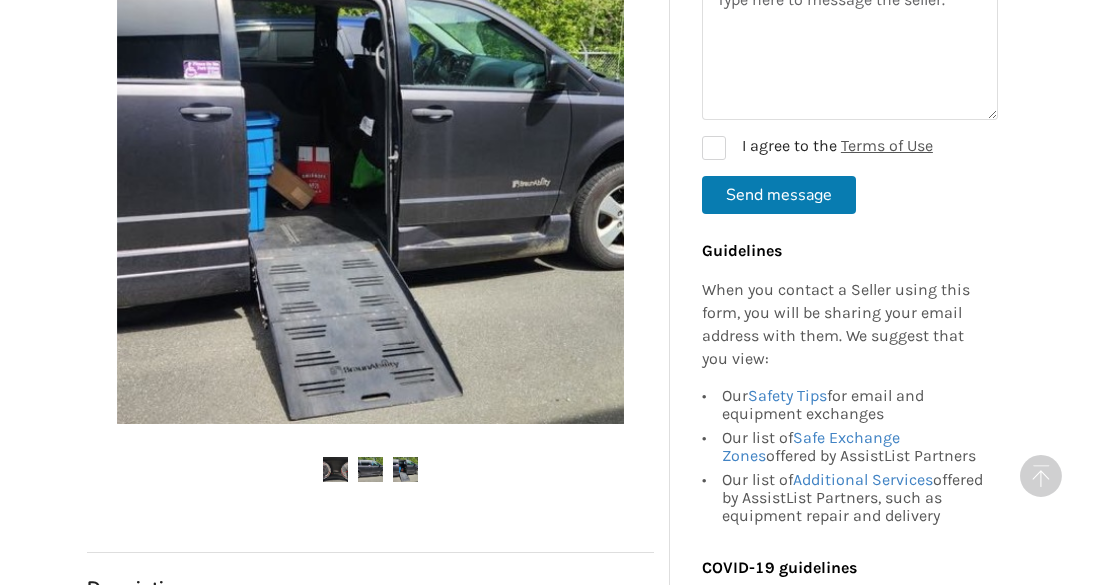 scroll, scrollTop: 617, scrollLeft: 0, axis: vertical 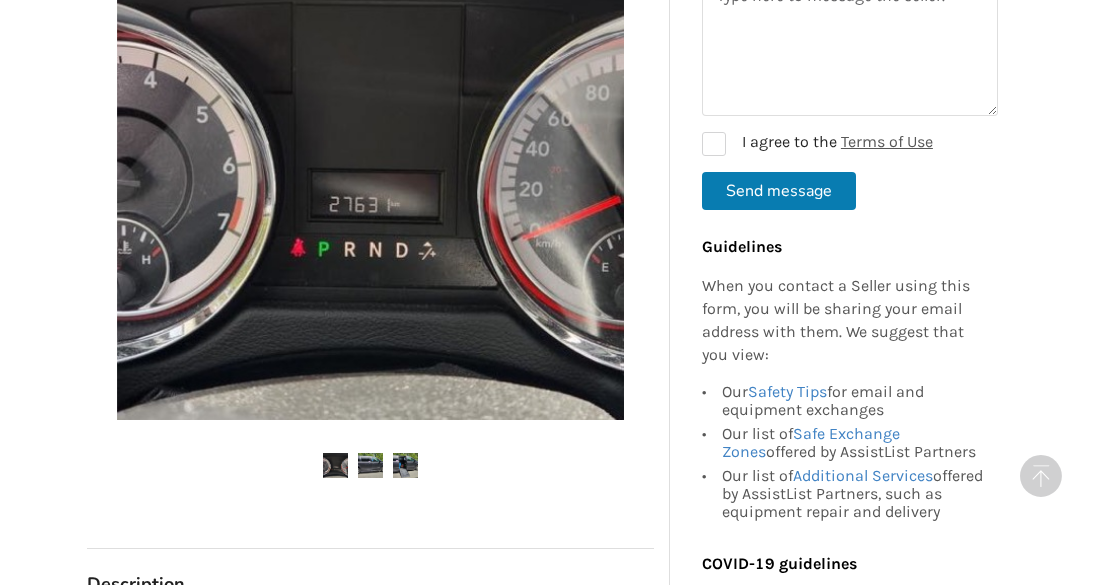 click at bounding box center (335, 465) 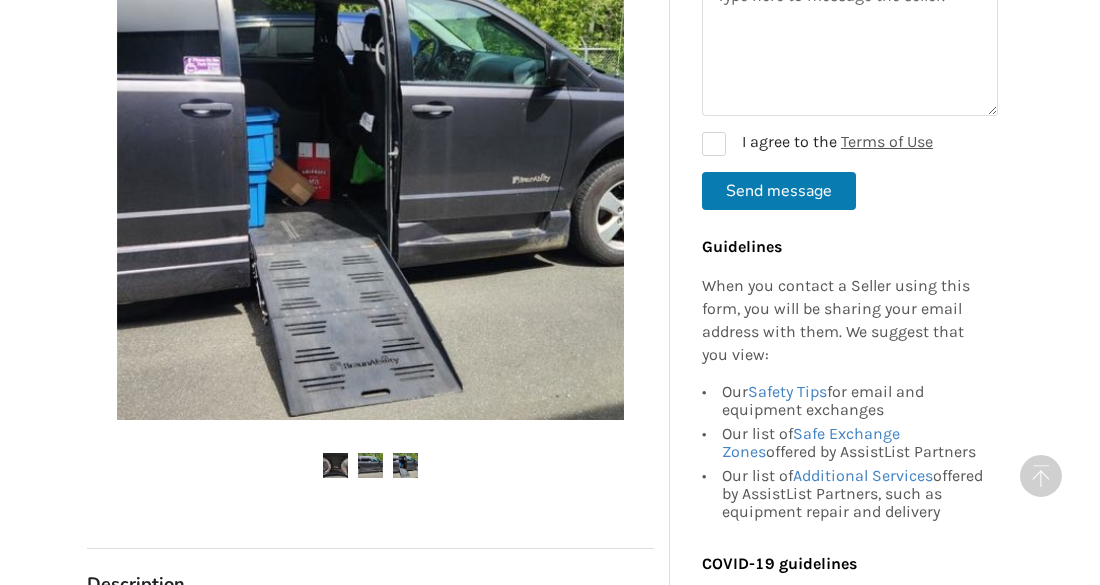 click at bounding box center (405, 465) 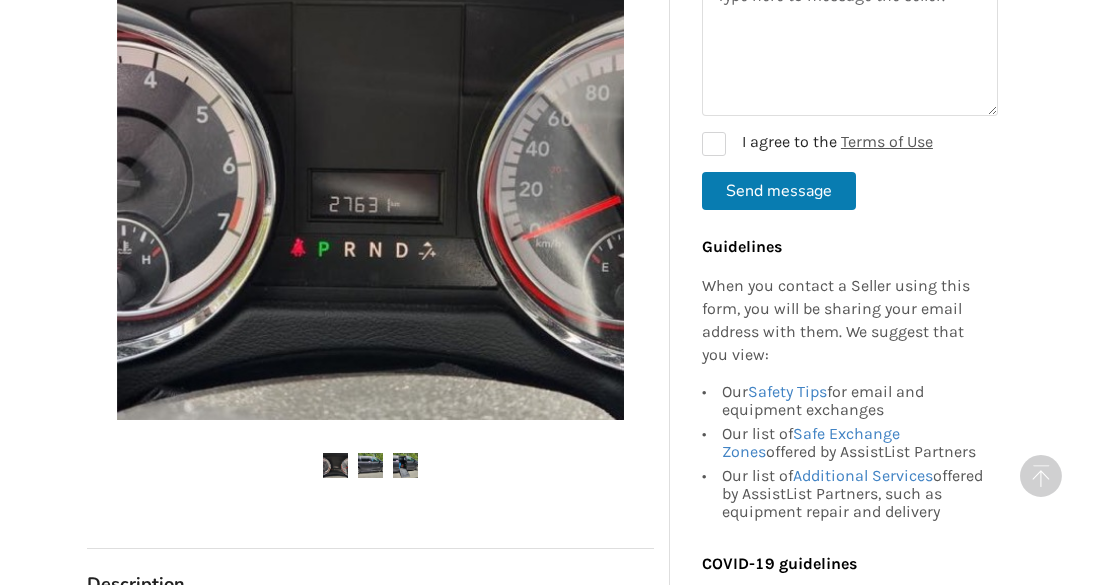 click at bounding box center [370, 166] 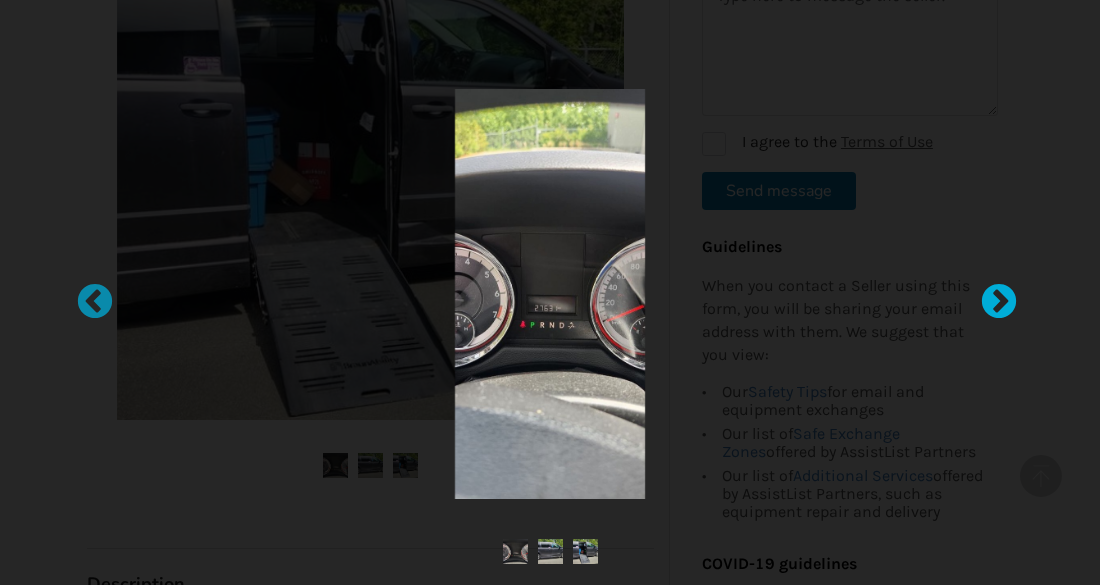 click at bounding box center [989, 293] 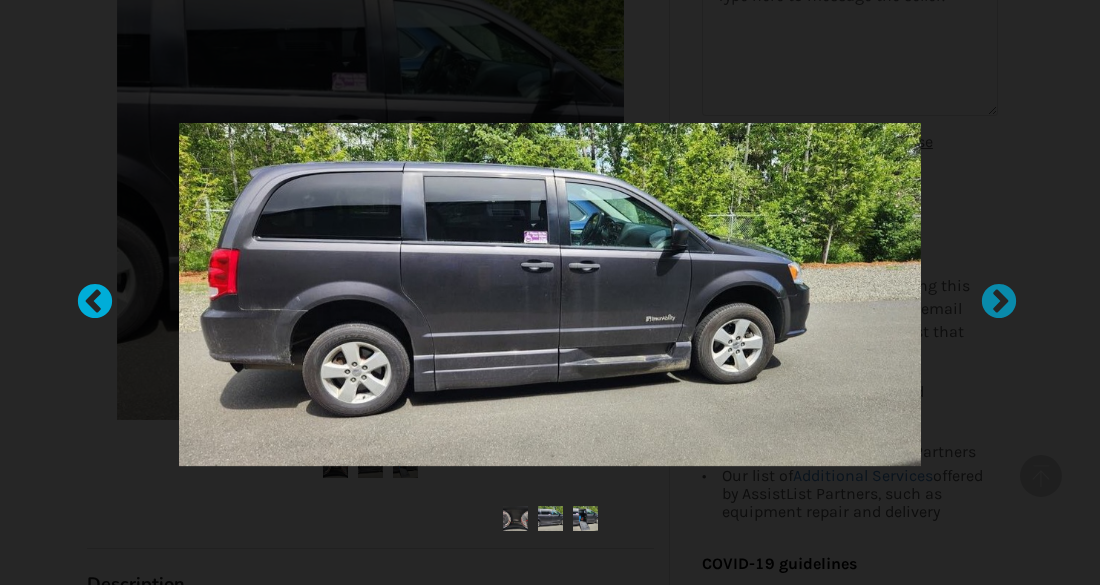 click at bounding box center [85, 293] 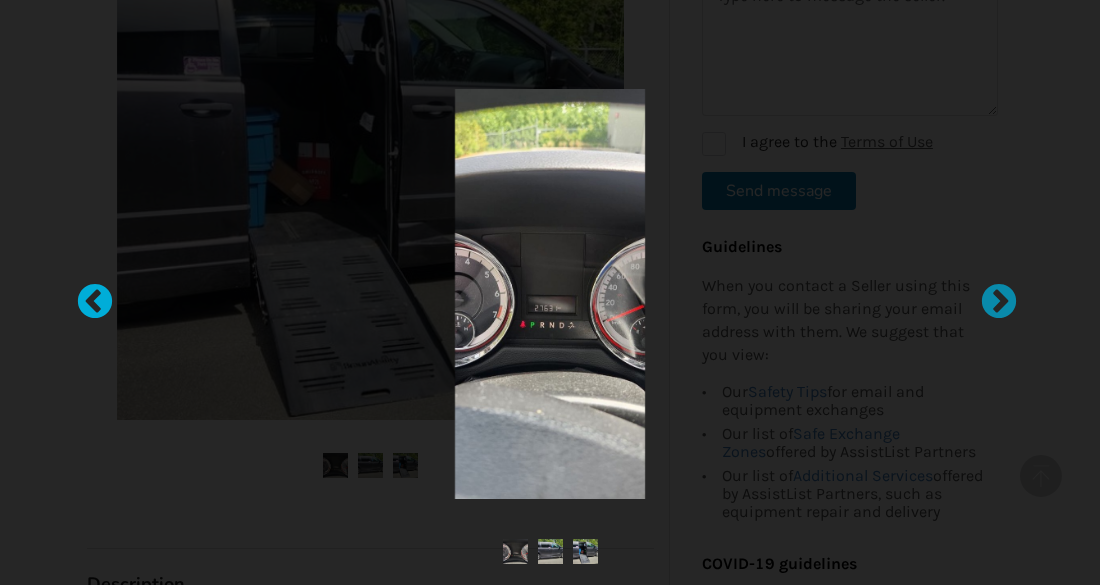 click at bounding box center [85, 293] 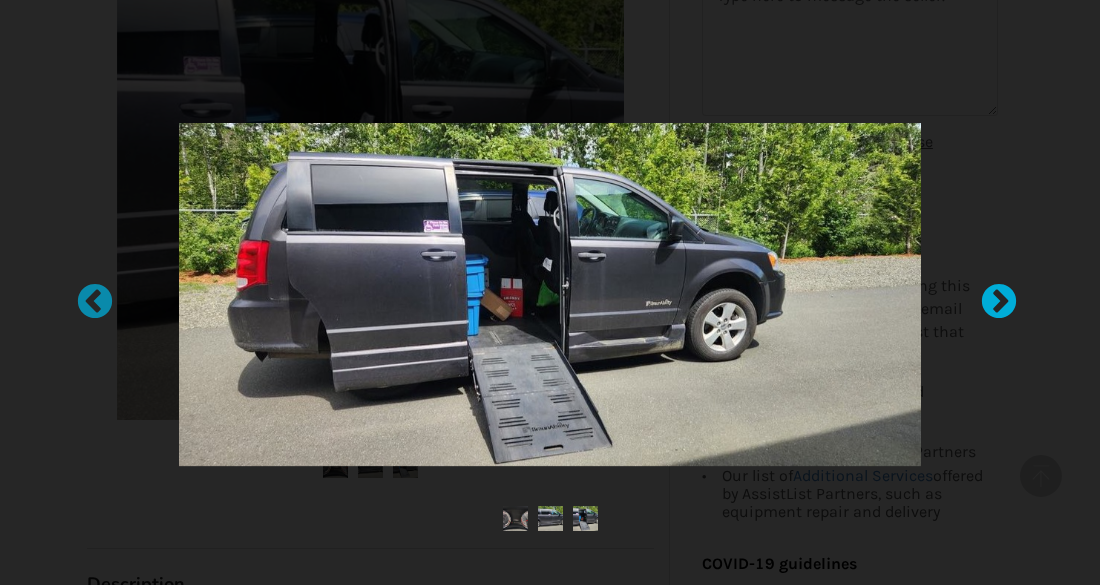 click at bounding box center [989, 293] 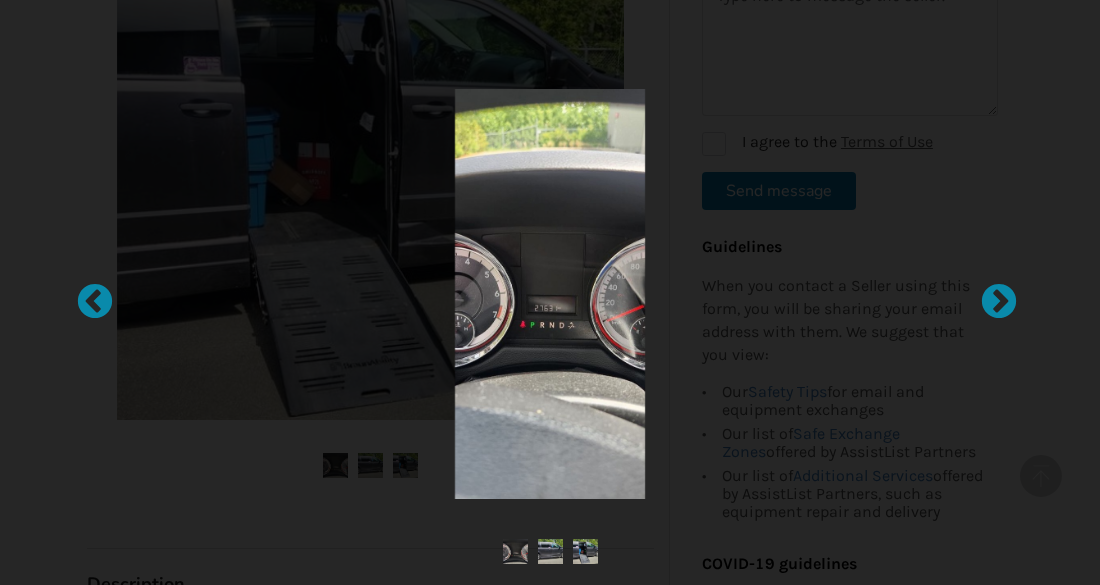 click at bounding box center (550, 292) 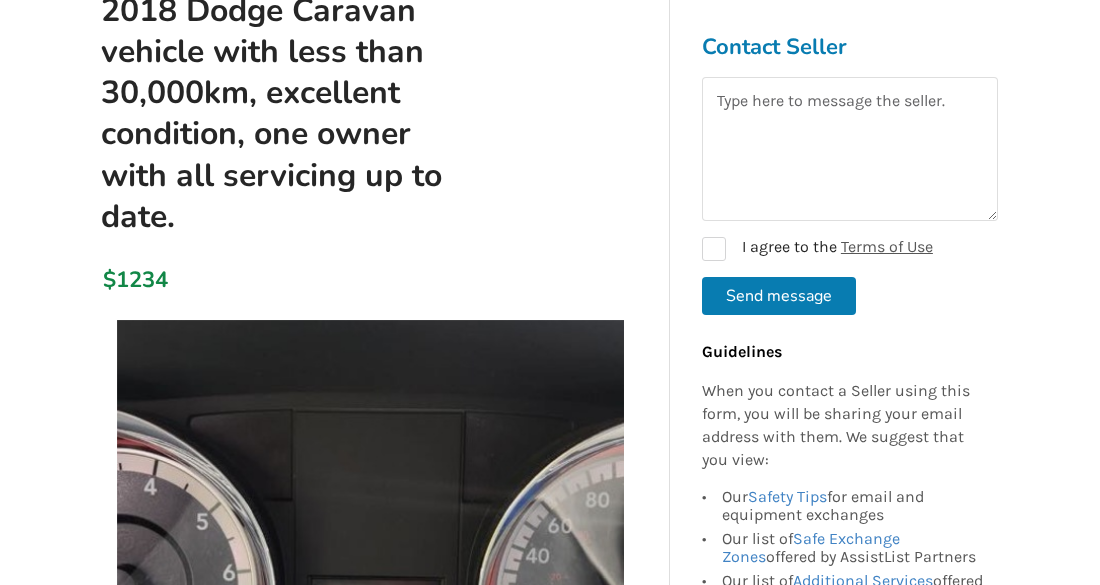 scroll, scrollTop: 209, scrollLeft: 0, axis: vertical 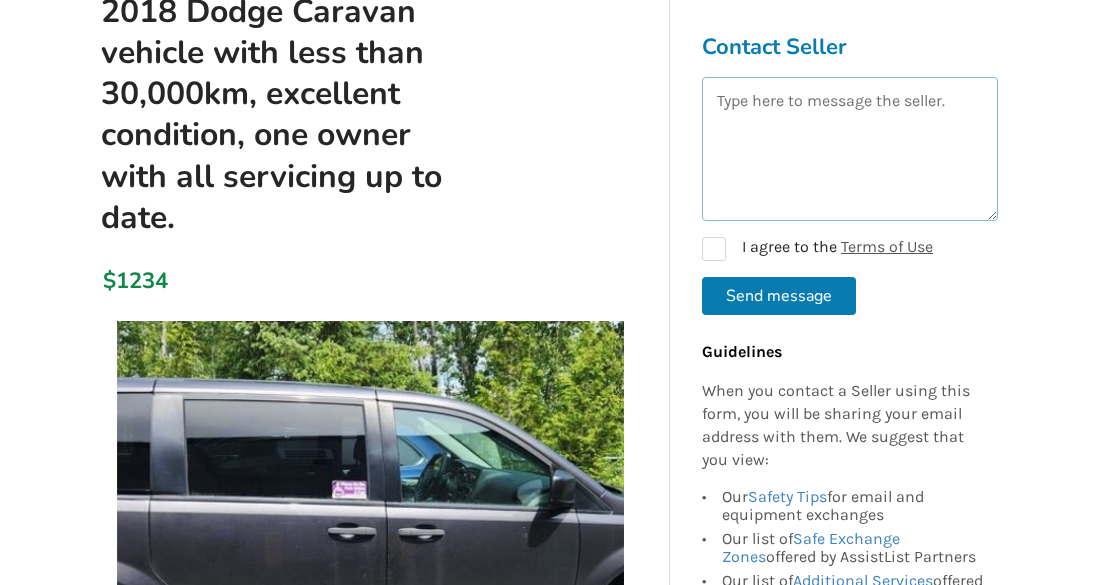 click at bounding box center [850, 149] 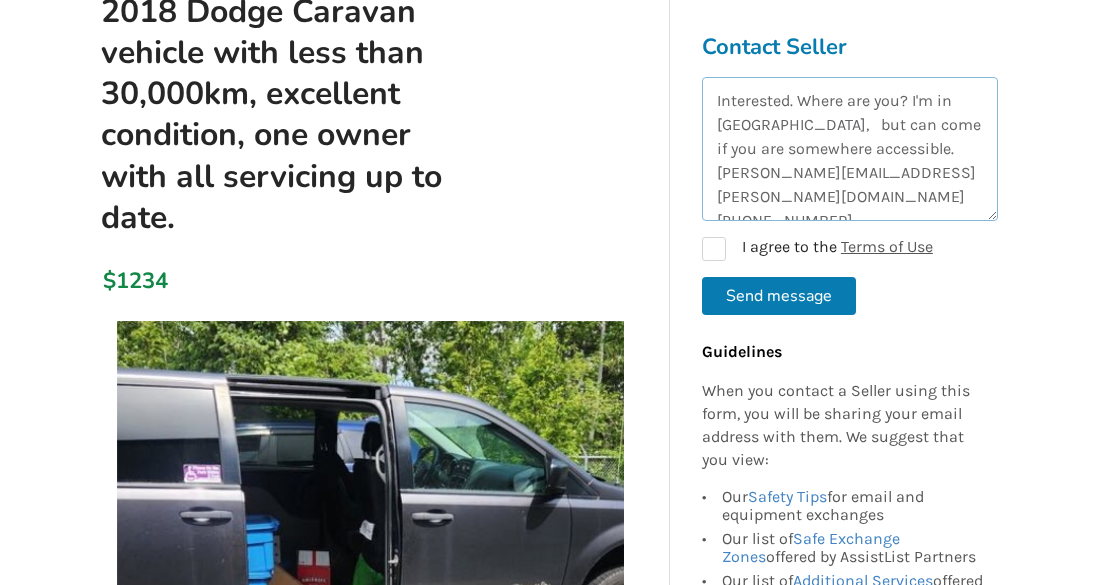 click on "Interested. Where are you? I'm in Vancouver,   but can come if you are somewhere accessible.   eleanor'r'charnell@gmail.com 236-889-4998" at bounding box center (850, 149) 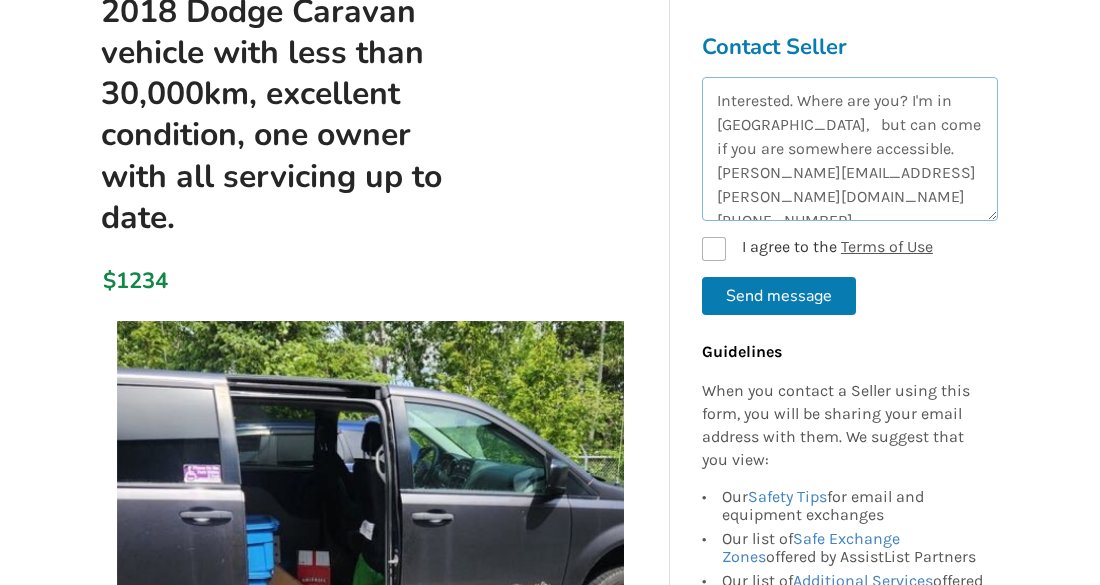 type on "Interested. Where are you? I'm in Vancouver,   but can come if you are somewhere accessible.   eleanor.r.charnell@gmail.com 236-889-4998" 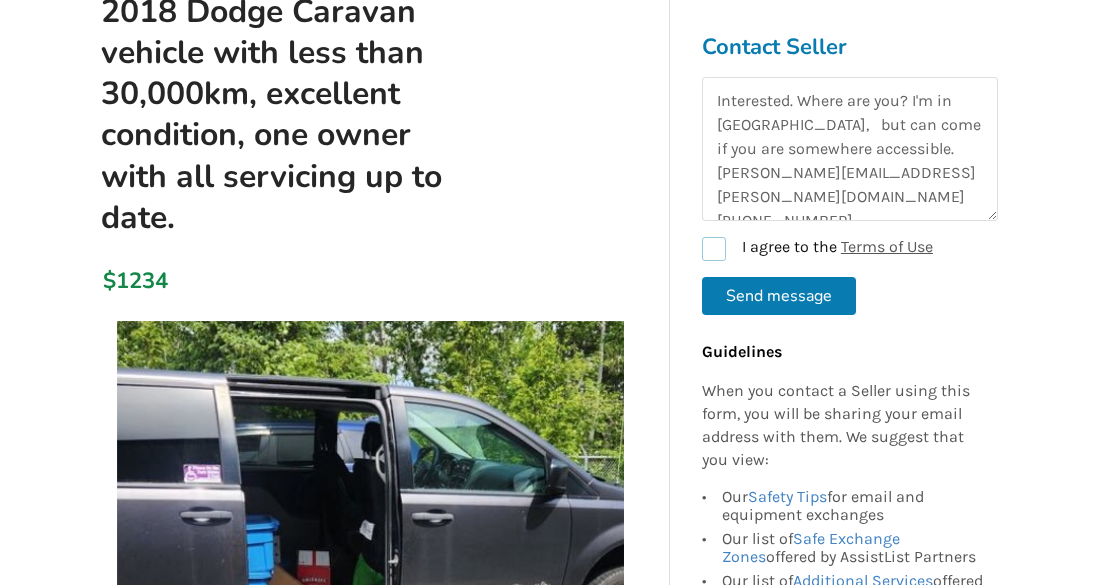 click on "I agree to the   Terms of Use" at bounding box center (817, 249) 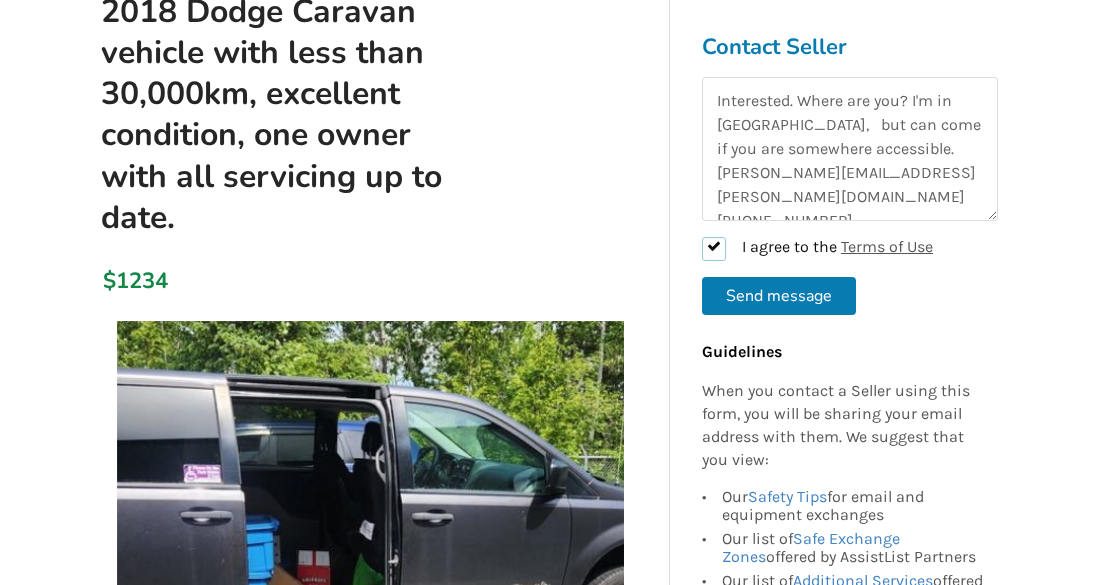 click on "I agree to the   Terms of Use" at bounding box center (817, 249) 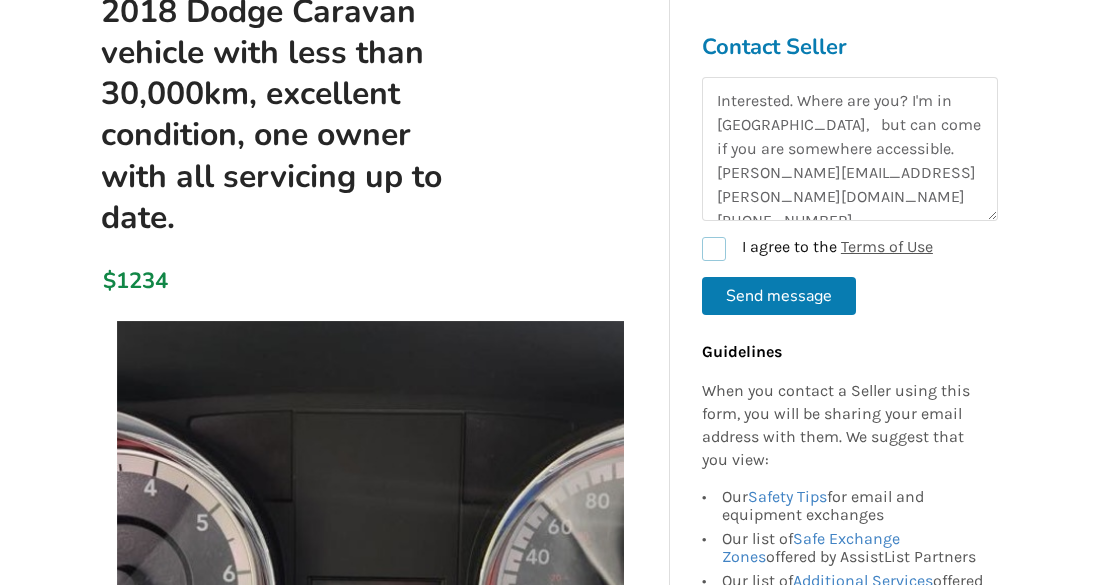 click on "I agree to the   Terms of Use" at bounding box center (817, 249) 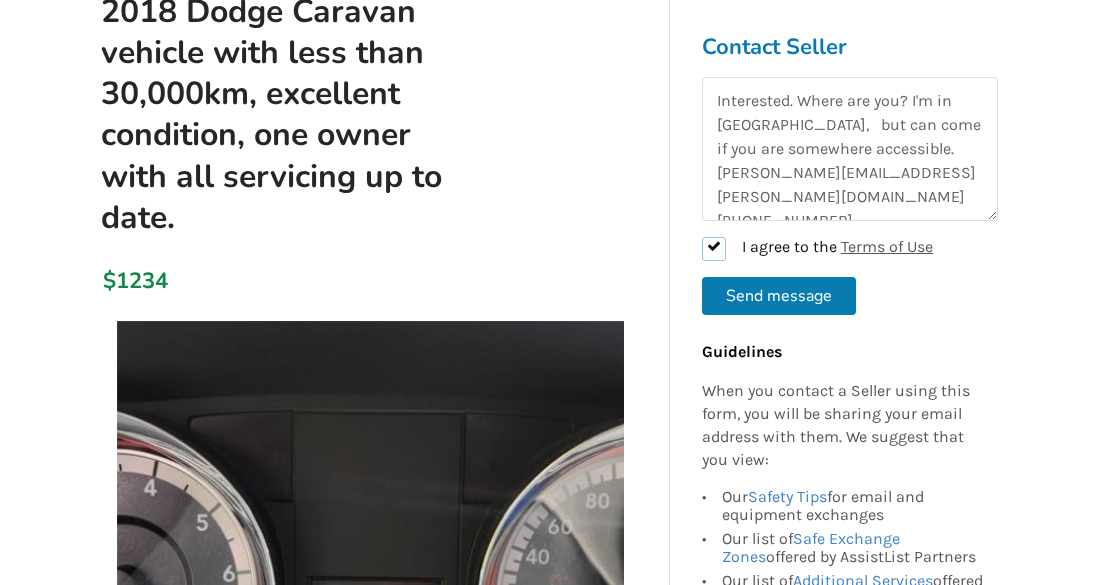 checkbox on "true" 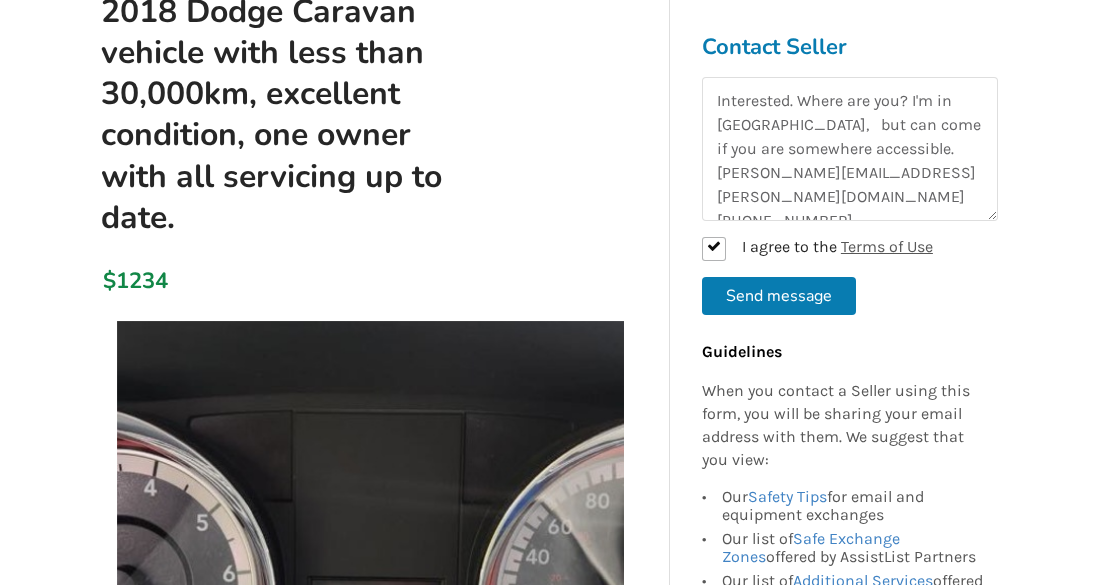 click on "Send message" at bounding box center [779, 296] 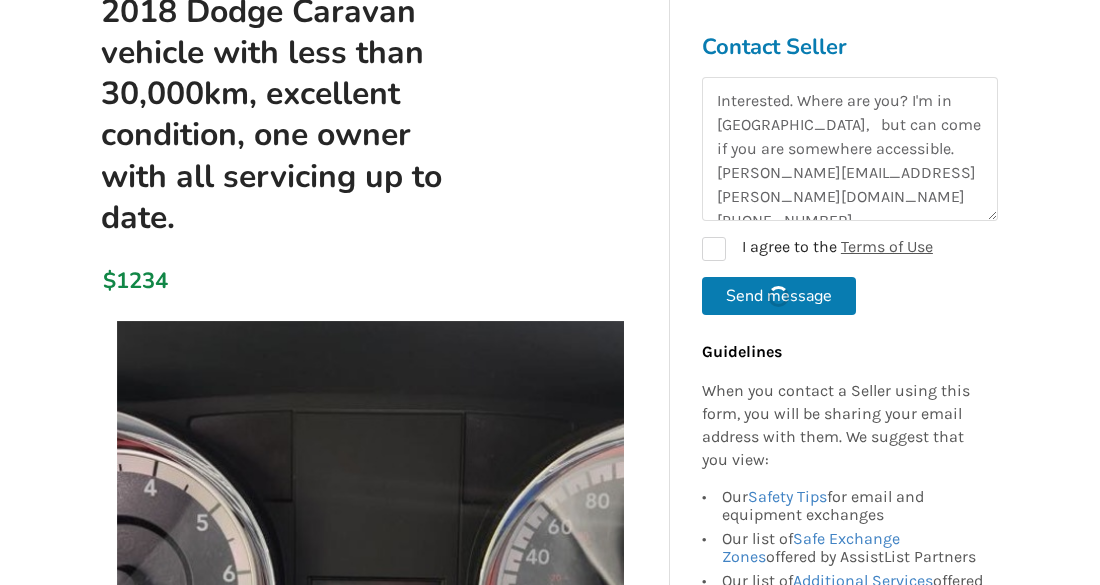 type 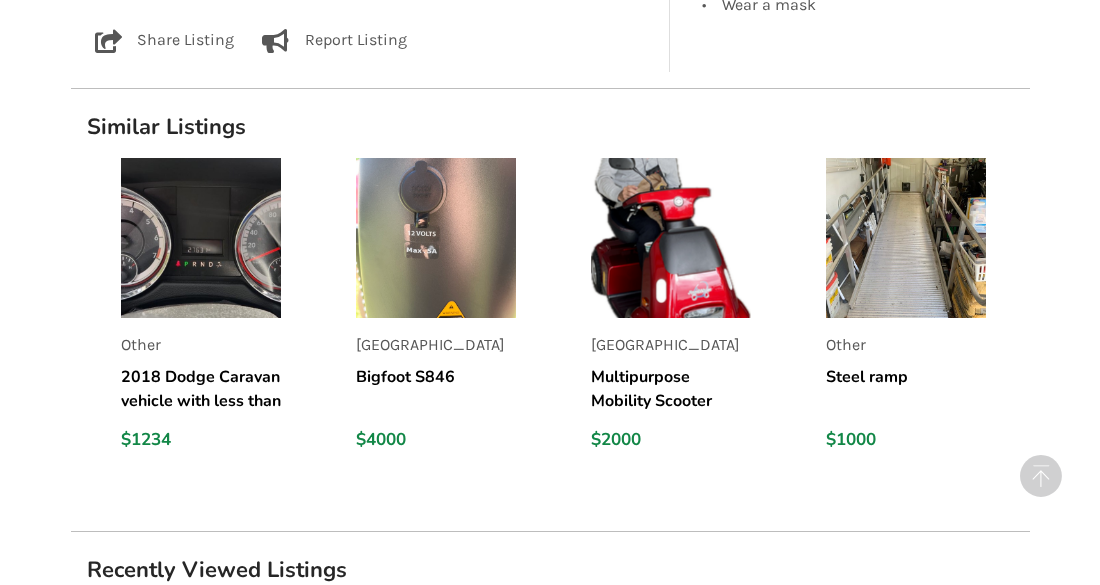 scroll, scrollTop: 1766, scrollLeft: 0, axis: vertical 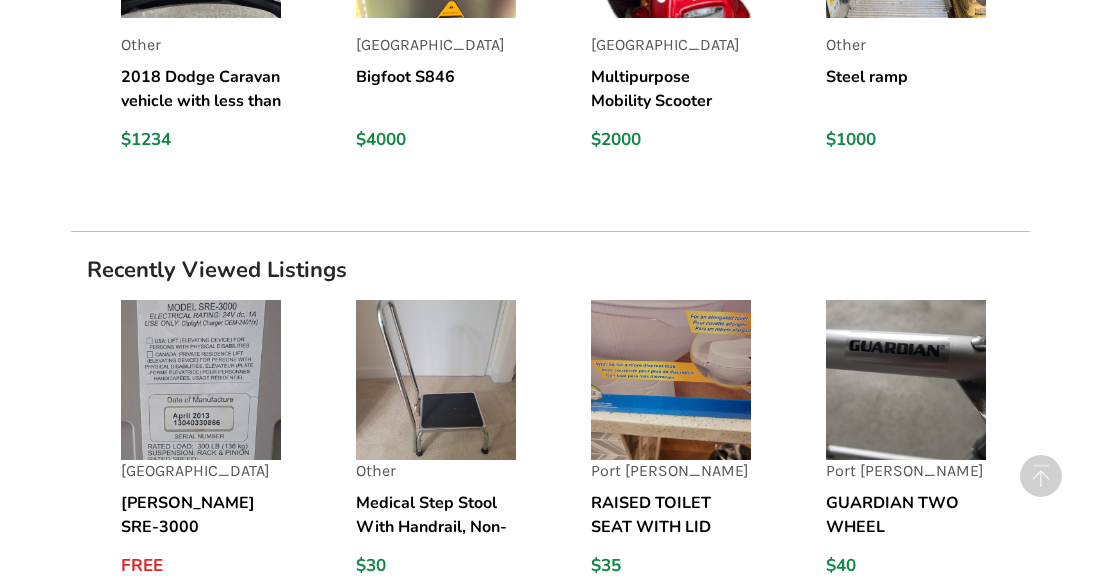 click on "Steel ramp" at bounding box center [906, 89] 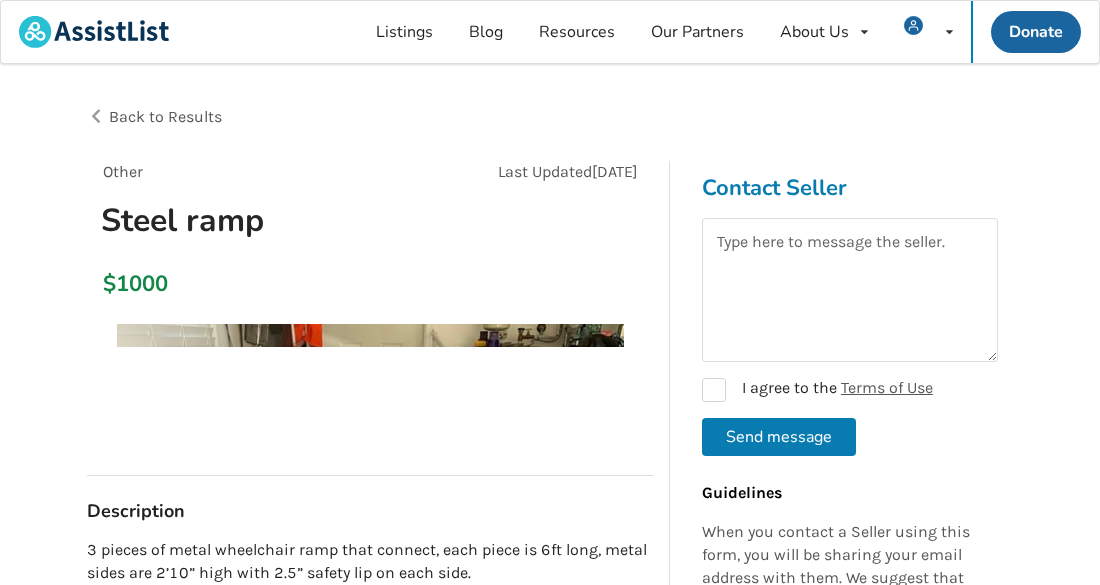 scroll, scrollTop: 0, scrollLeft: 0, axis: both 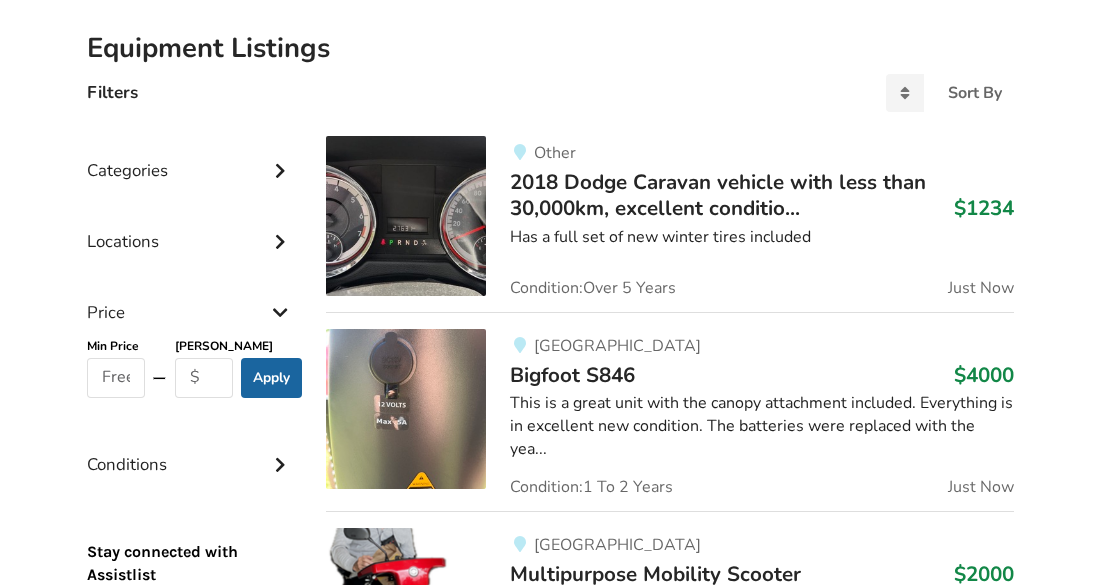 drag, startPoint x: 607, startPoint y: 213, endPoint x: 588, endPoint y: 226, distance: 23.021729 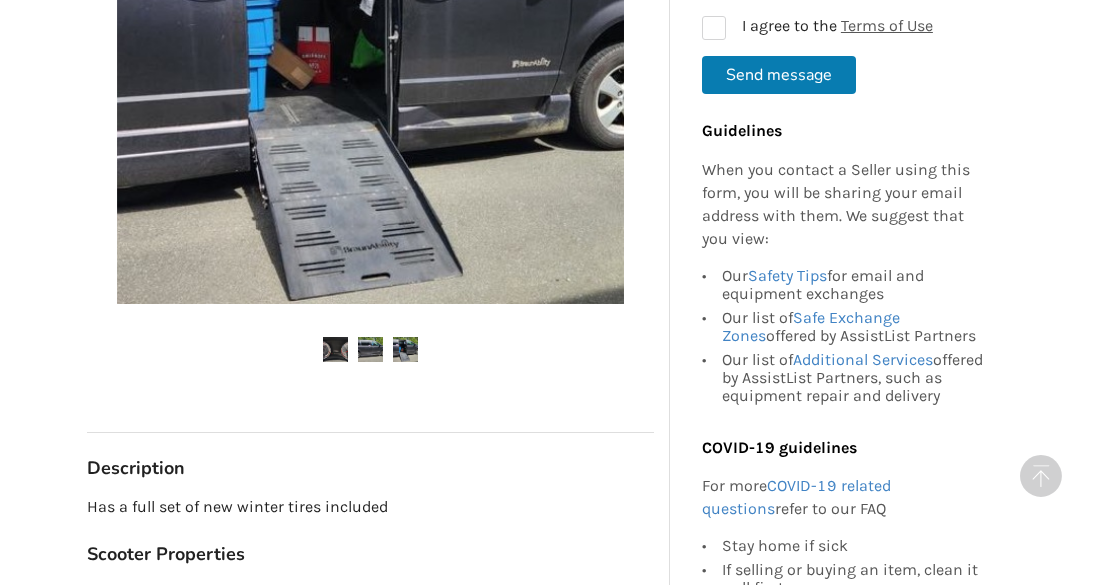 click at bounding box center (370, 93) 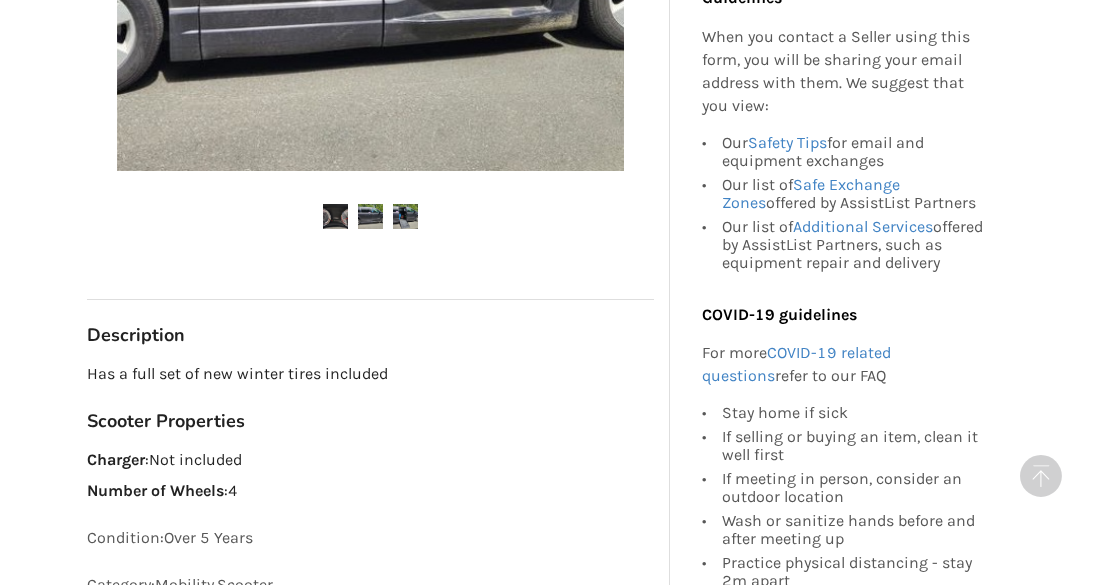 scroll, scrollTop: 834, scrollLeft: 0, axis: vertical 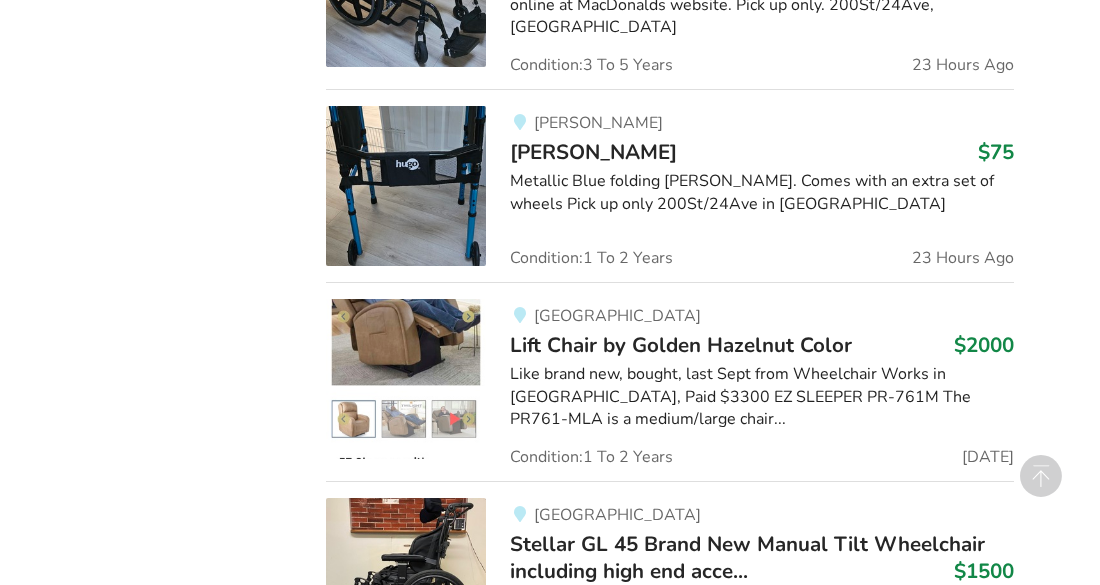 click on "Lift Chair by Golden Hazelnut Color" at bounding box center [681, 345] 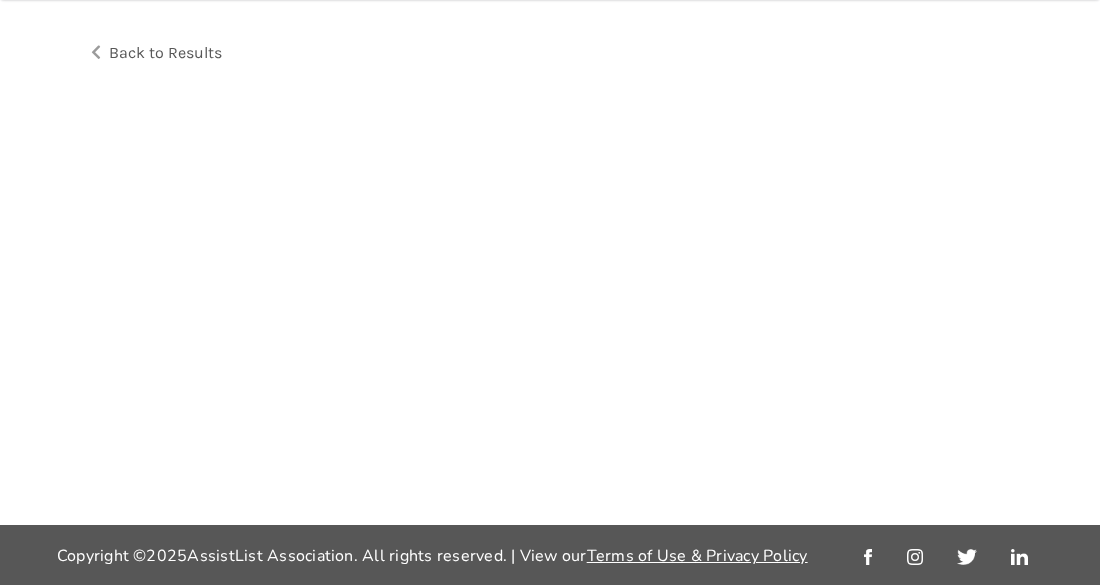scroll, scrollTop: 0, scrollLeft: 0, axis: both 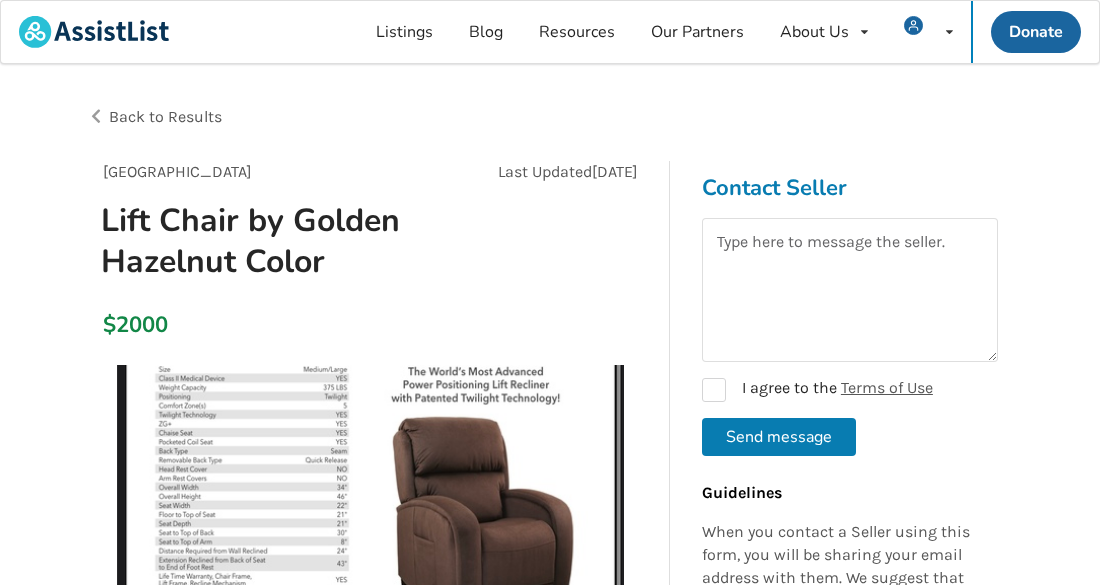 click at bounding box center [370, 618] 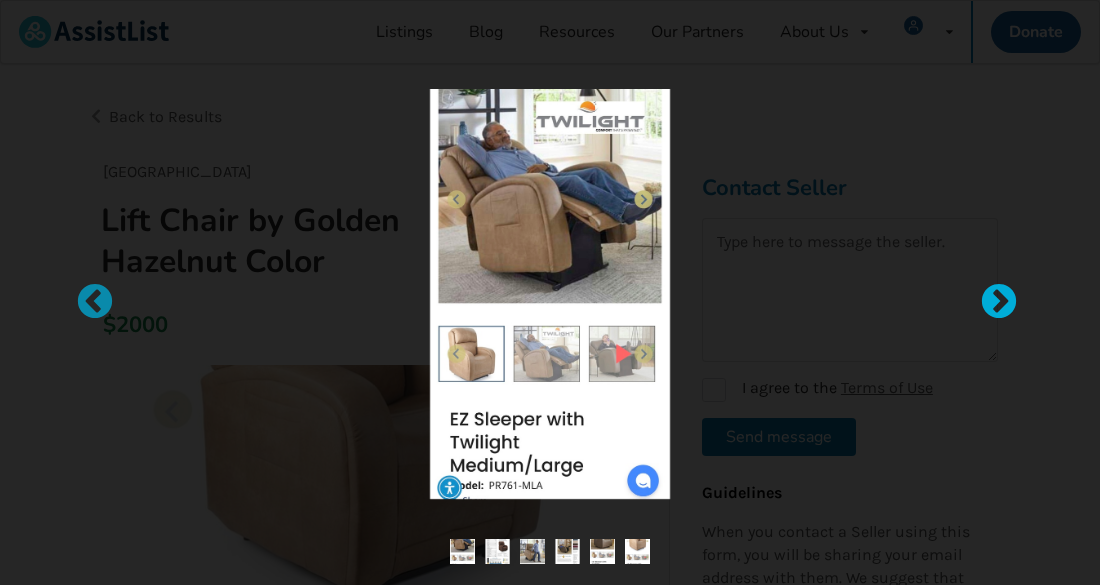 click at bounding box center [85, 293] 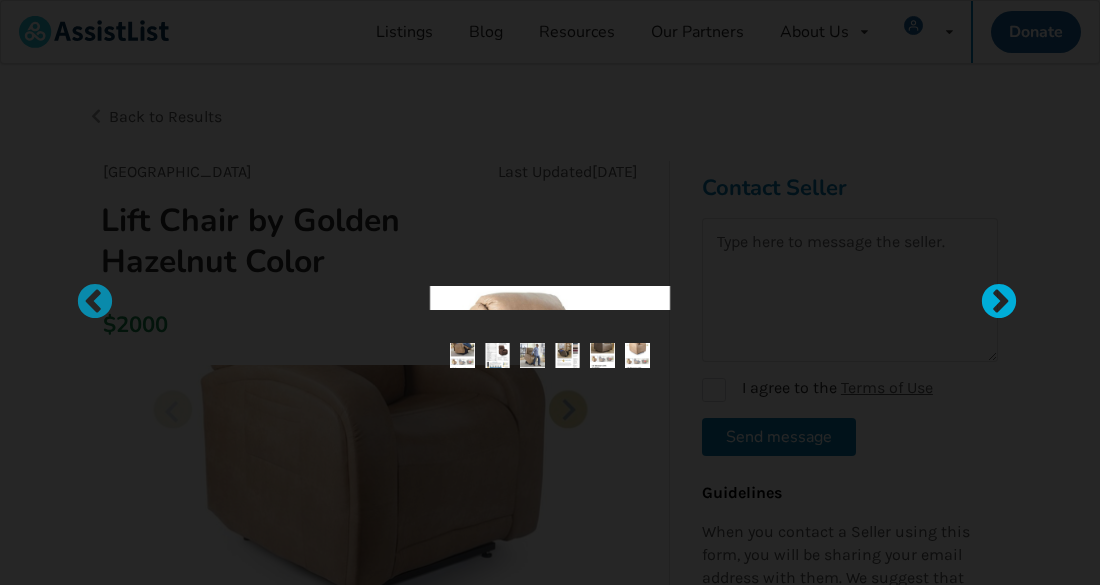 click at bounding box center [989, 293] 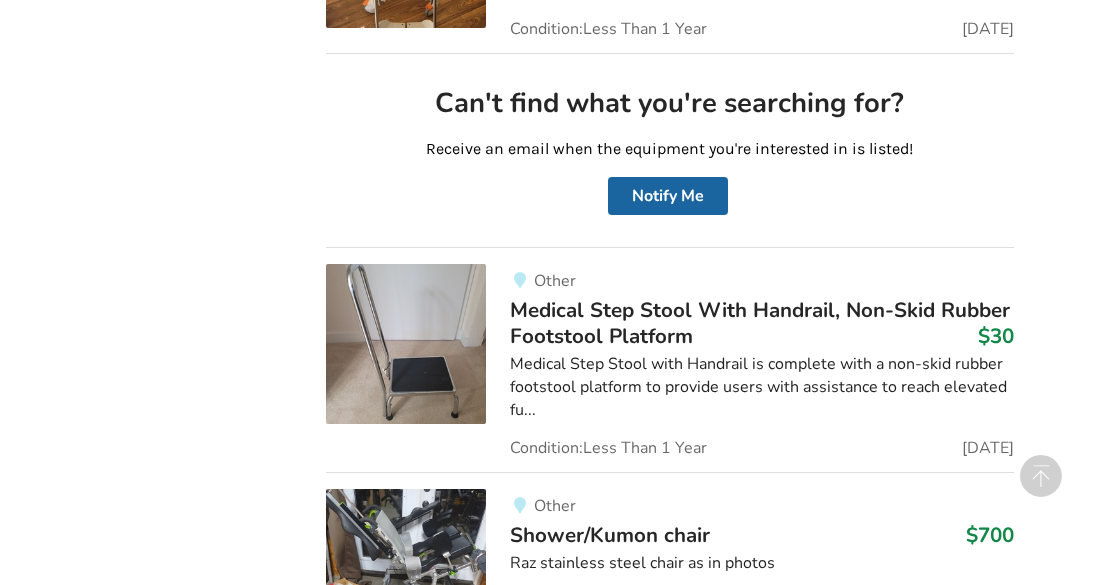 scroll, scrollTop: 10575, scrollLeft: 0, axis: vertical 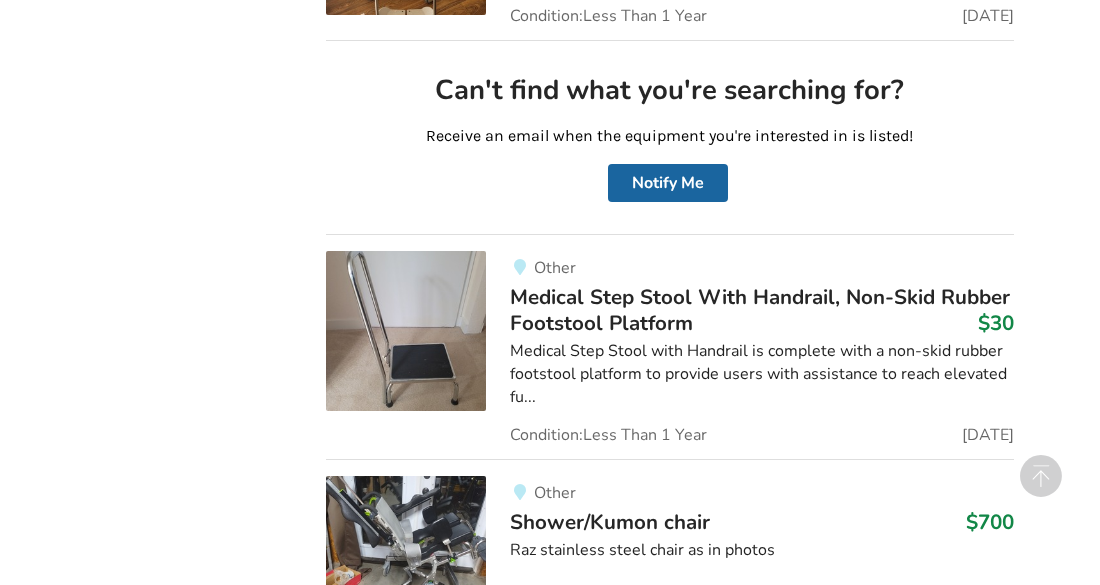 click on "Medical Step Stool With Handrail, Non-Skid Rubber Footstool Platform" at bounding box center [760, 310] 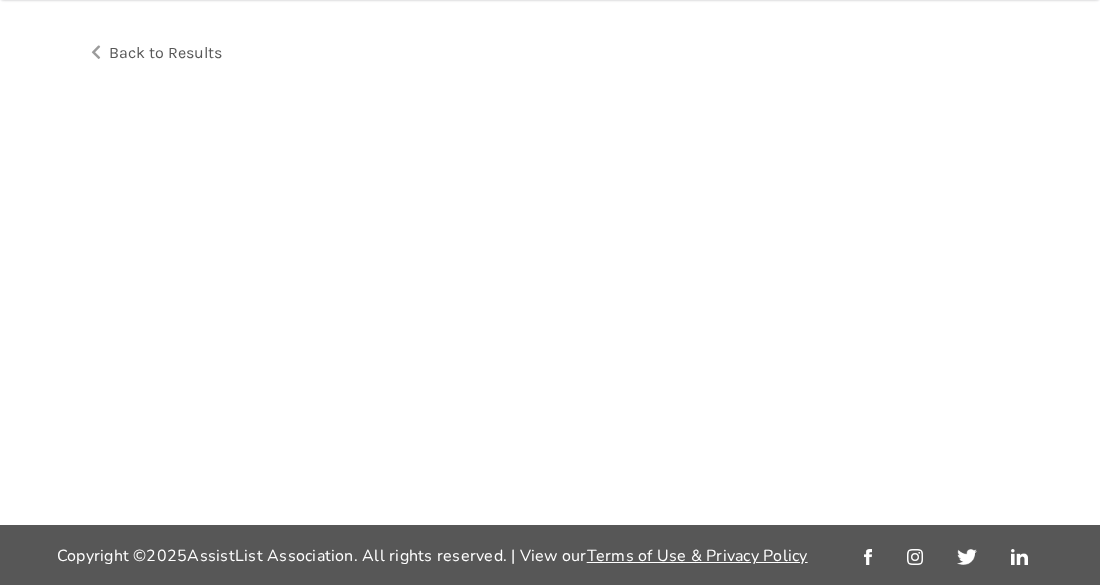 scroll, scrollTop: 0, scrollLeft: 0, axis: both 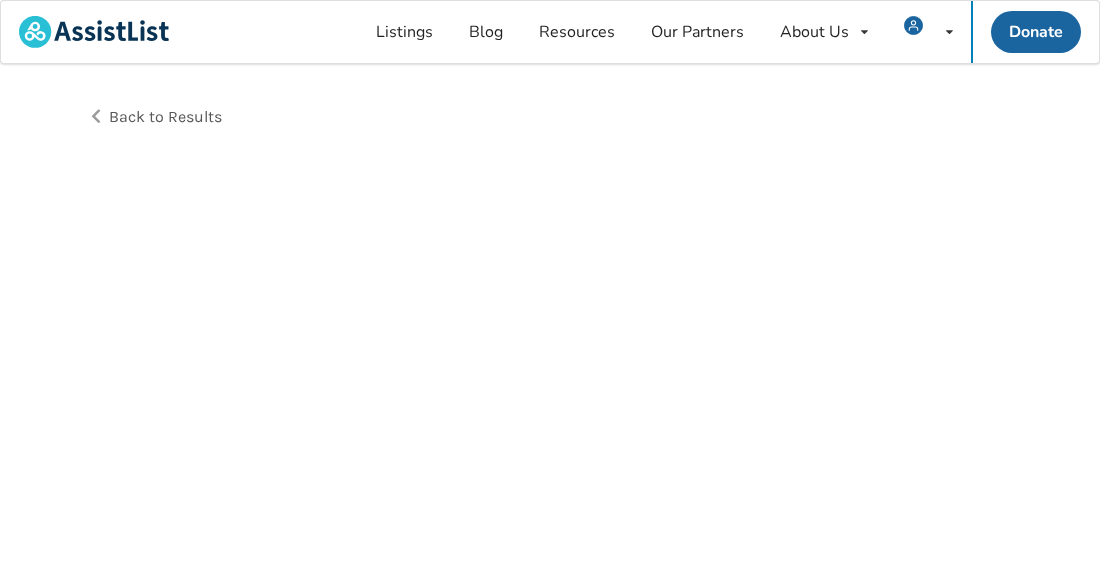click on "Back to Results" at bounding box center (550, 326) 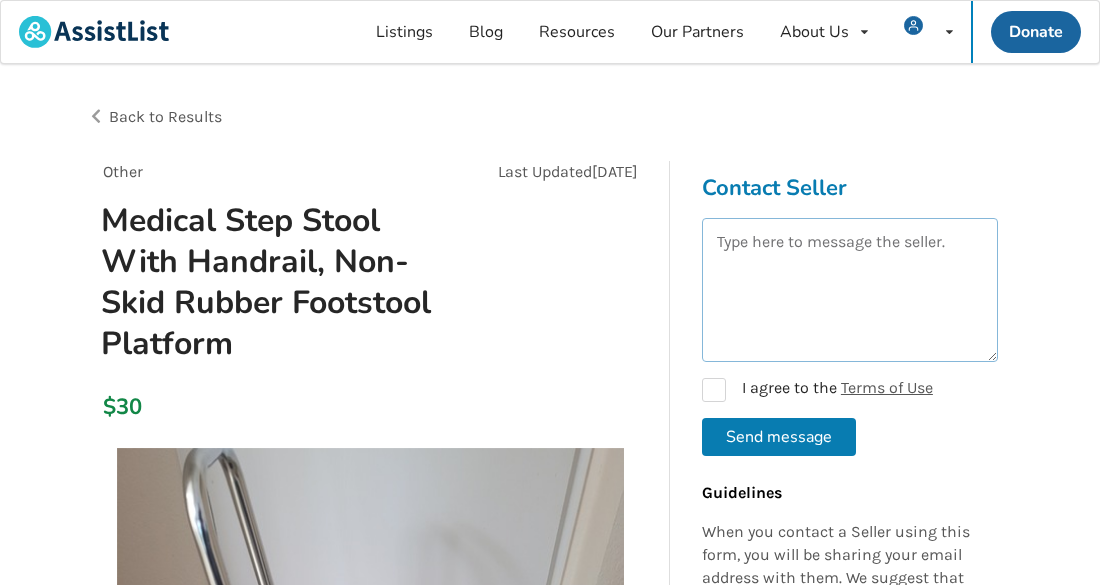click at bounding box center [850, 290] 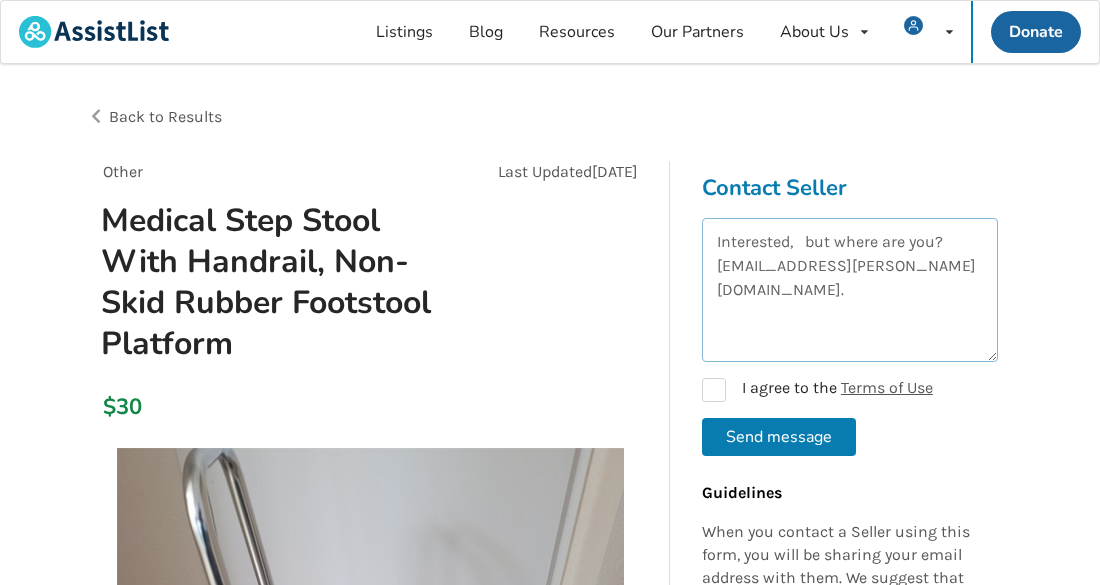 click on "Interested,   but where are you? eleaanor.r.charnell@gmail.com." at bounding box center (850, 290) 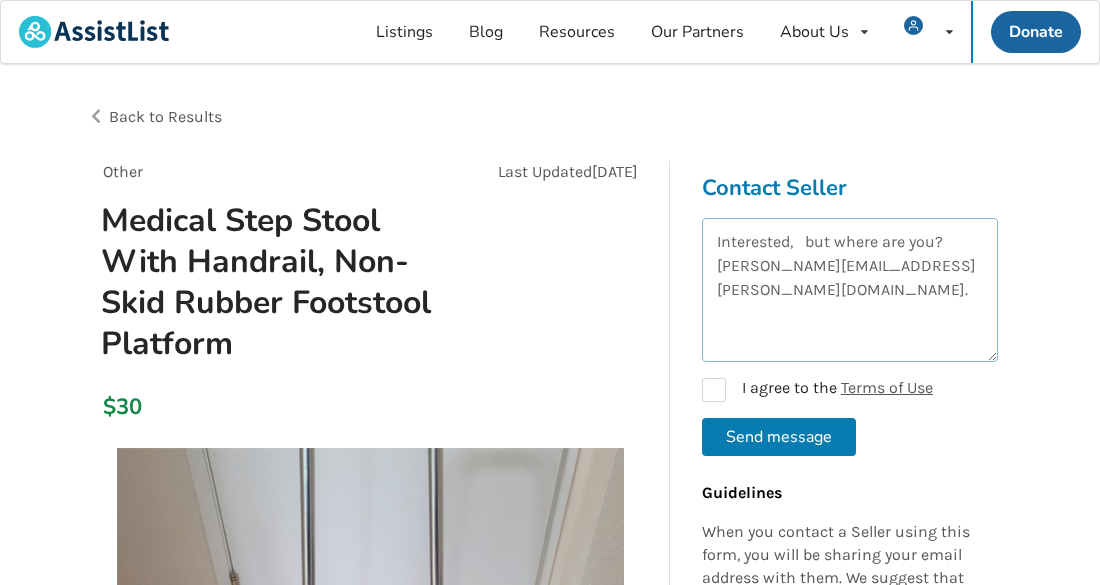click on "Interested,   but where are you? eleanor.r.charnell@gmail.com." at bounding box center (850, 290) 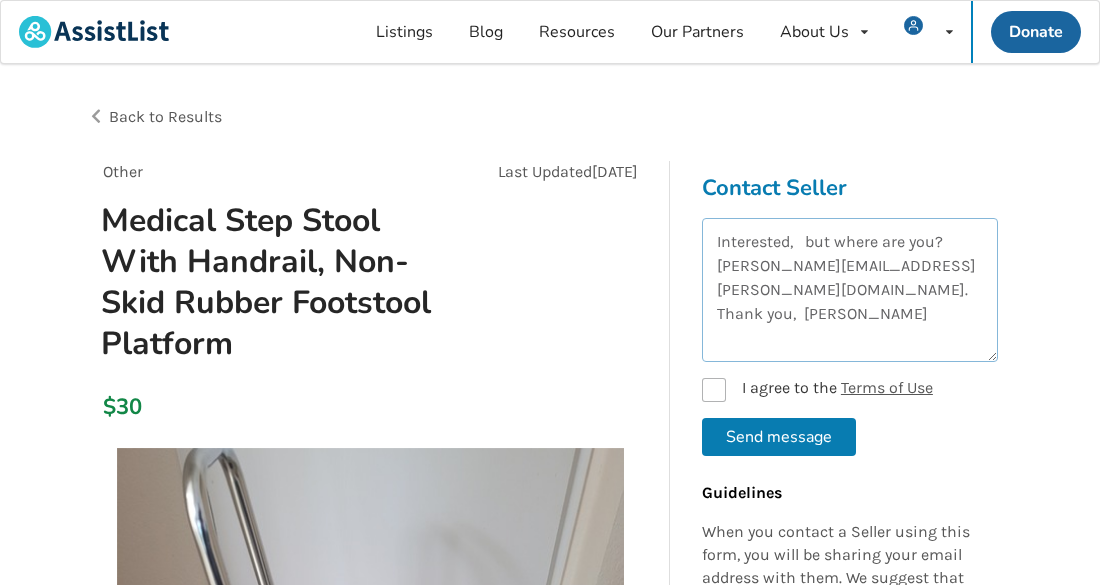 type on "Interested,   but where are you? eleanor.r.charnell@gmail.com.  Thank you,  Eleanor" 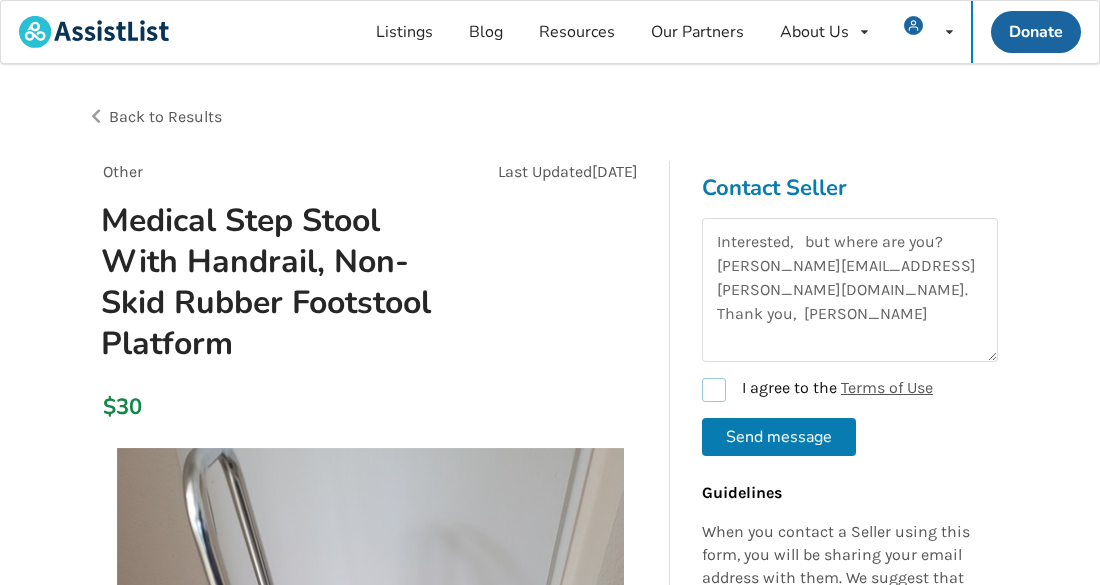 click on "I agree to the   Terms of Use" at bounding box center (817, 390) 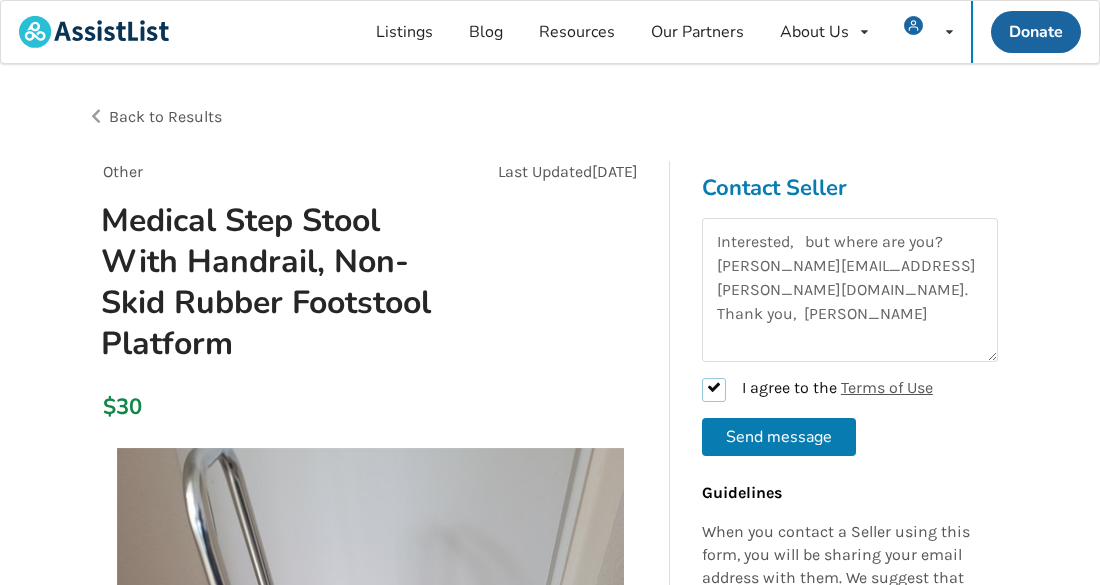 checkbox on "true" 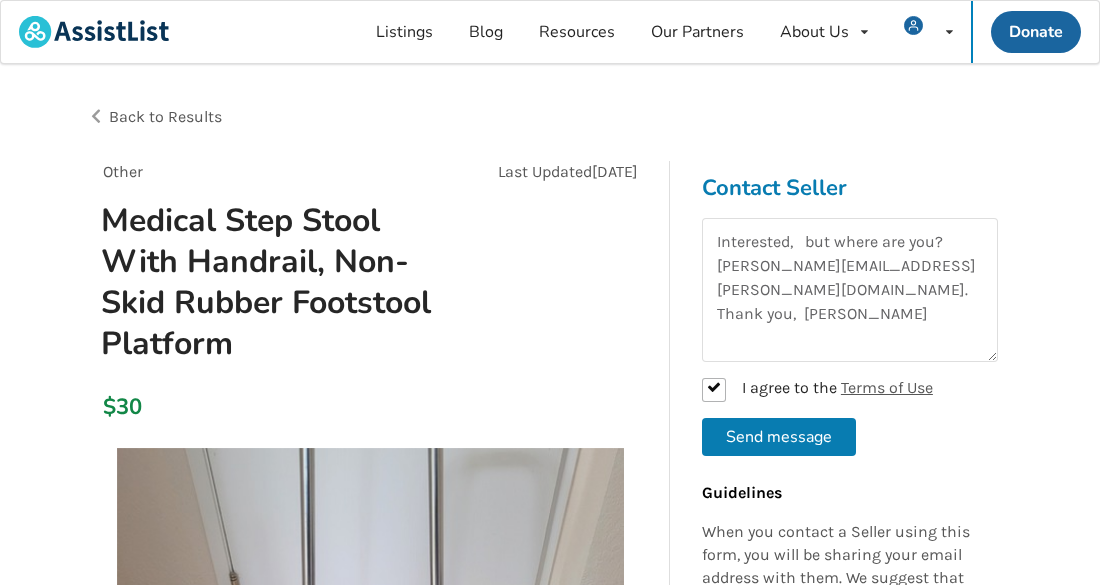 click on "Send message" at bounding box center [779, 437] 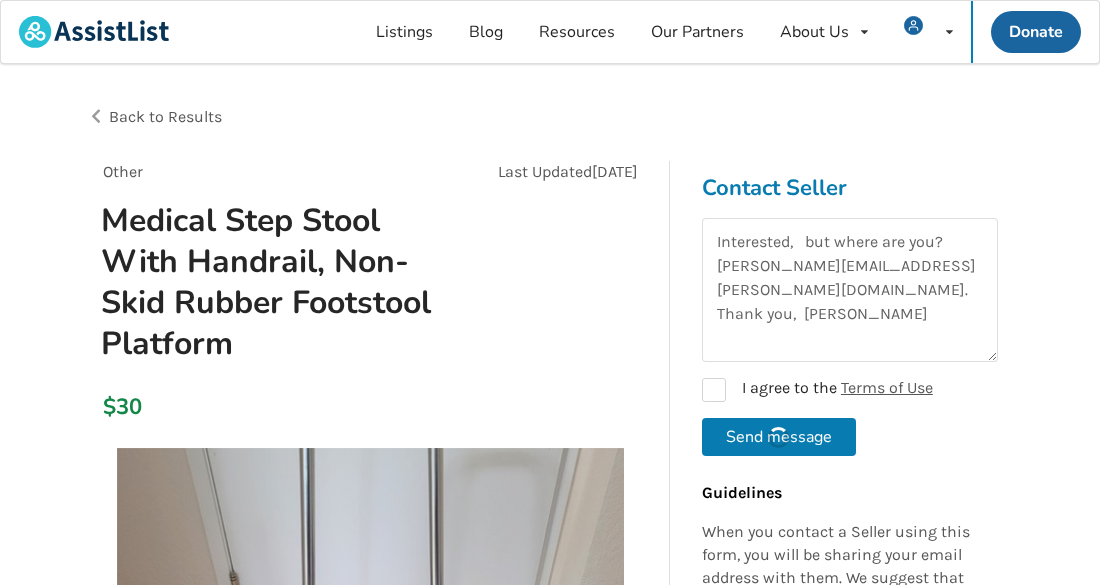 type 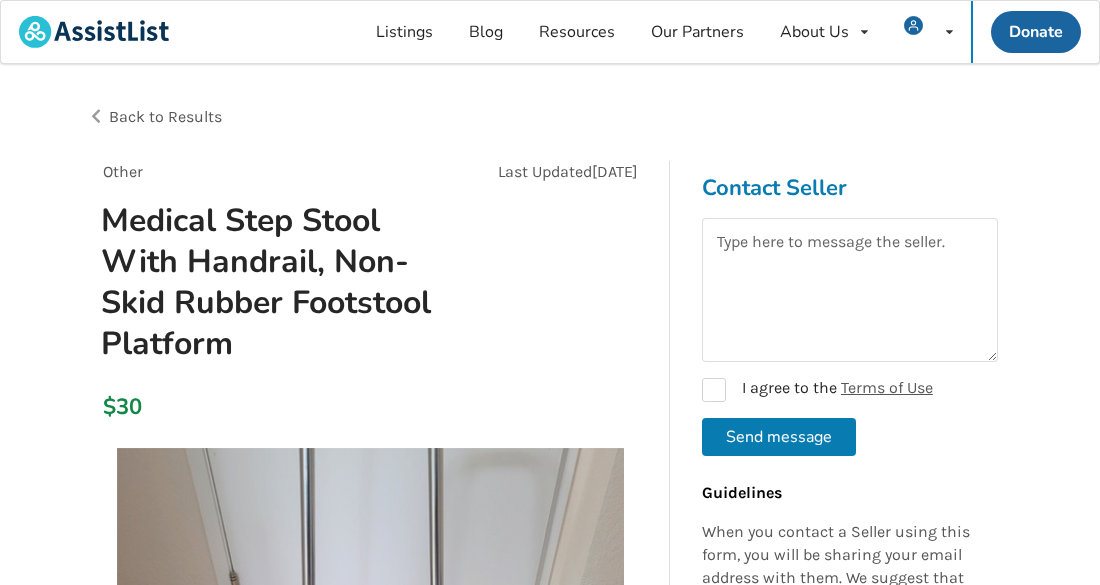 click on "Send message" at bounding box center [779, 437] 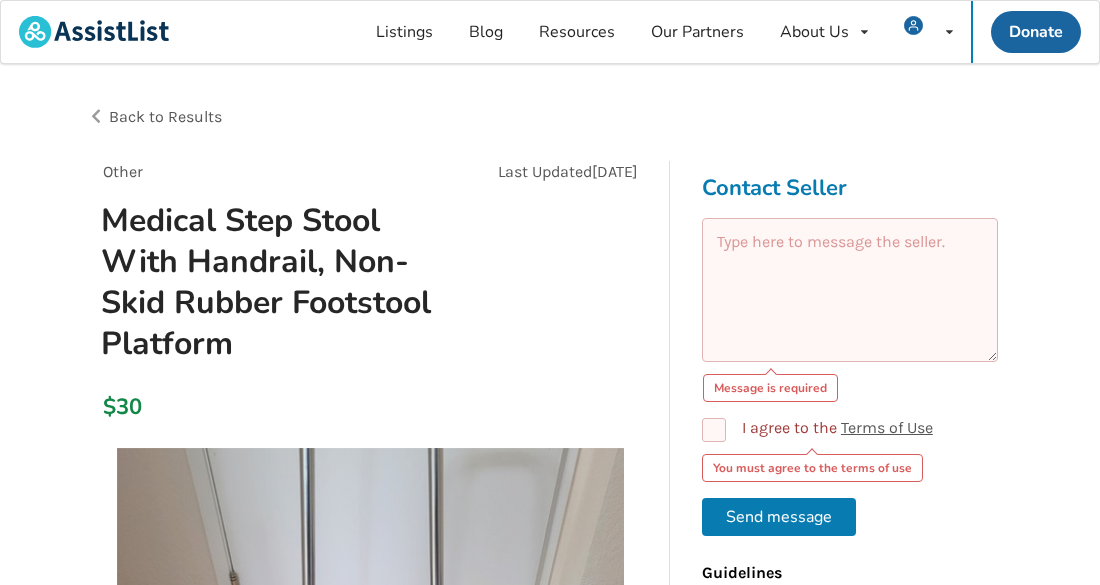 click at bounding box center [850, 290] 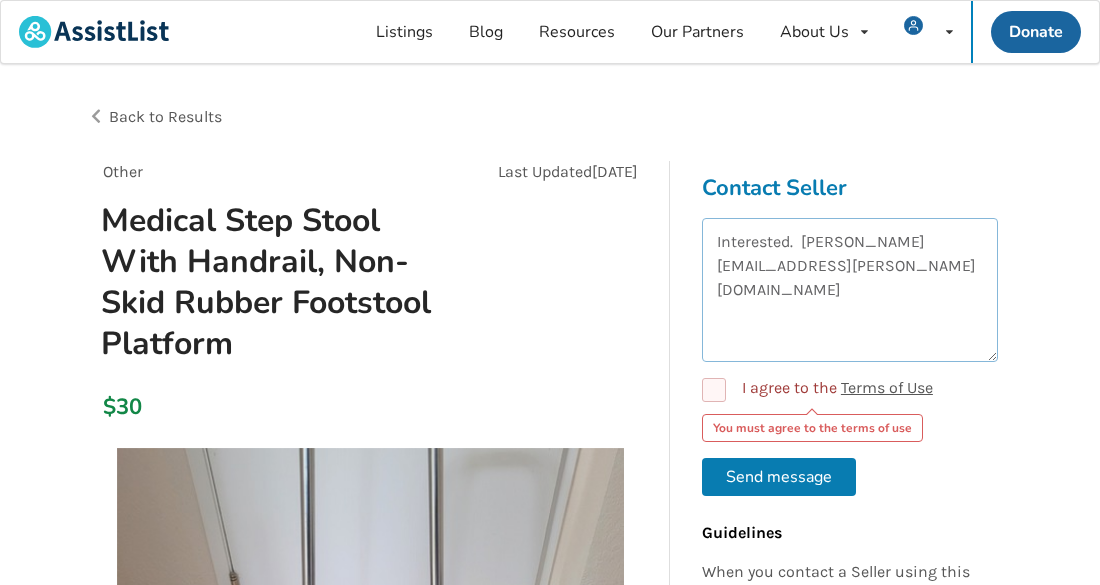 type on "Interested.  eleanor.r.charnell@gmail.com" 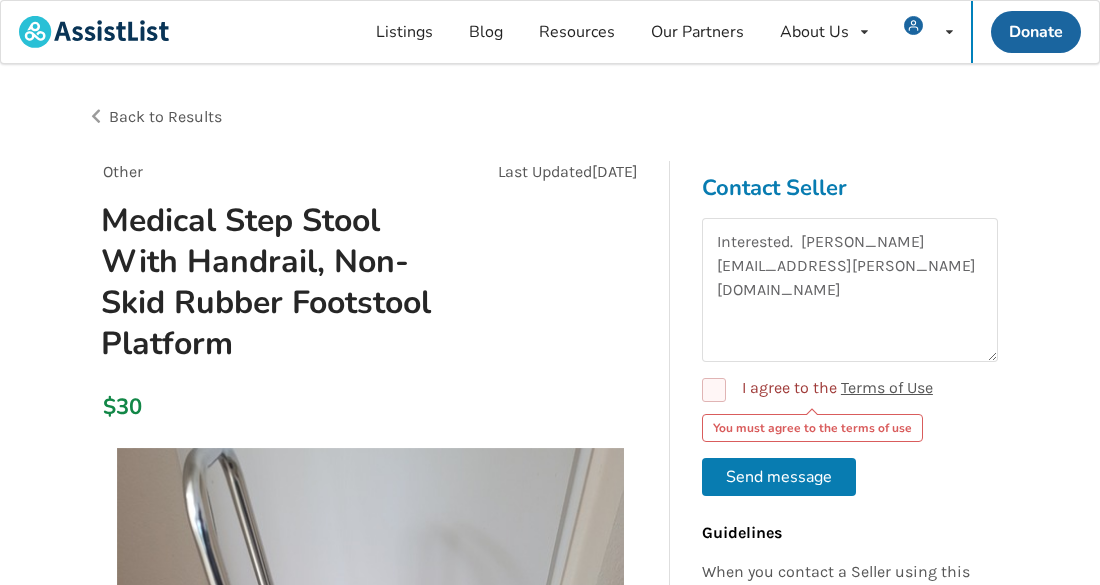 click on "I agree to the   Terms of Use" at bounding box center [817, 390] 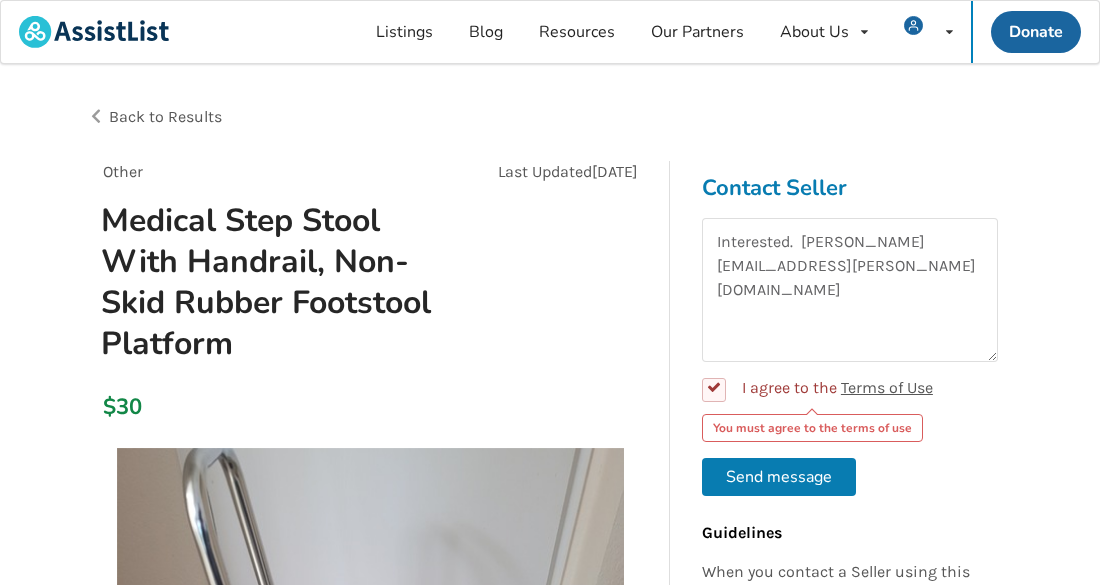 checkbox on "true" 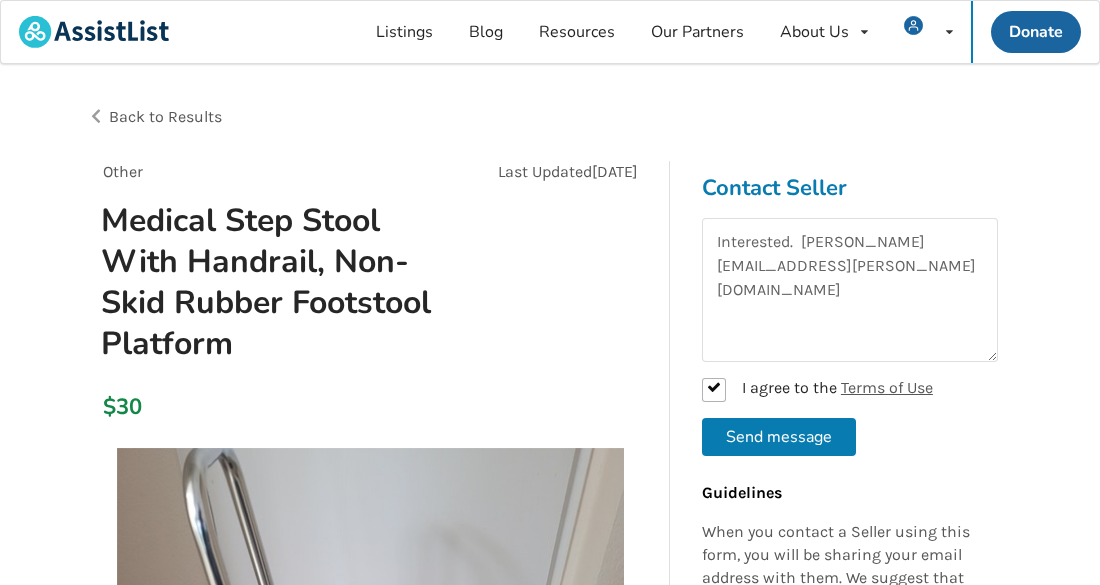 click on "Send message" at bounding box center [779, 437] 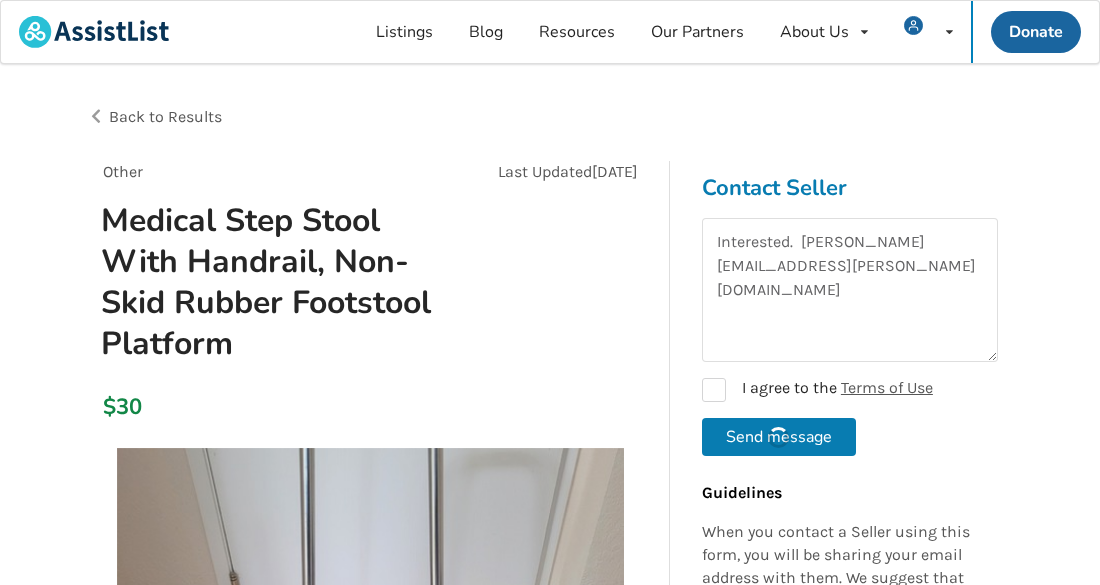 type 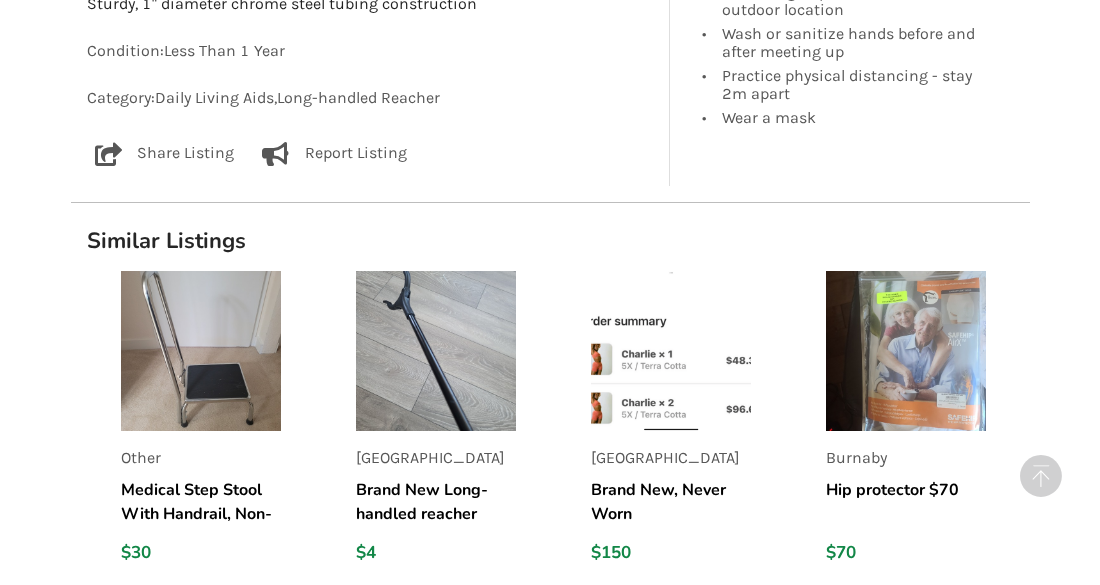 scroll, scrollTop: 1278, scrollLeft: 0, axis: vertical 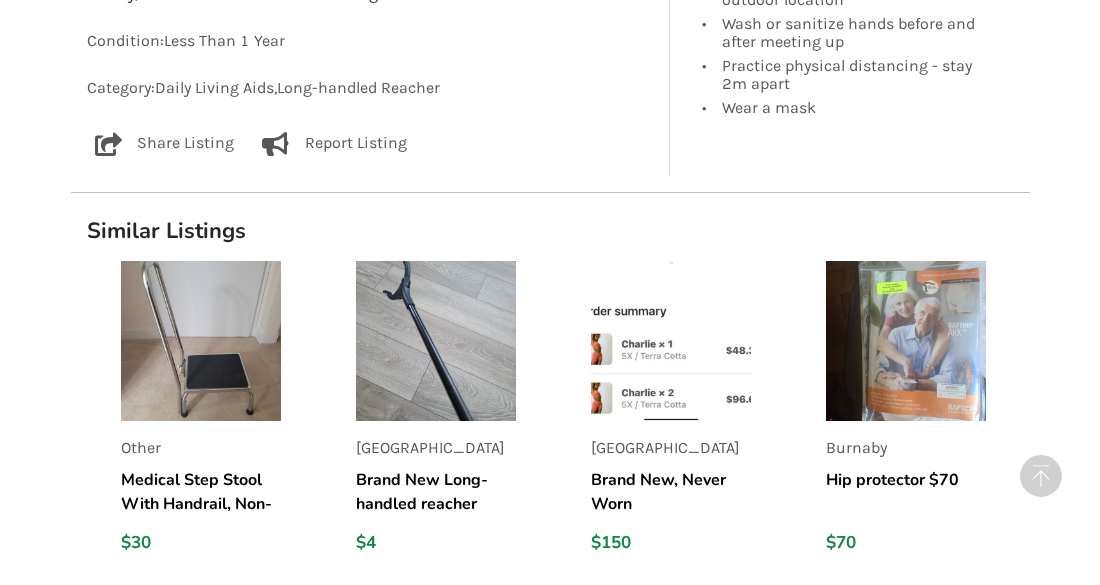 click on "Brand New, Never Worn [PERSON_NAME] Shorts (3 pair of Period Underwear in 5X)" at bounding box center [671, 492] 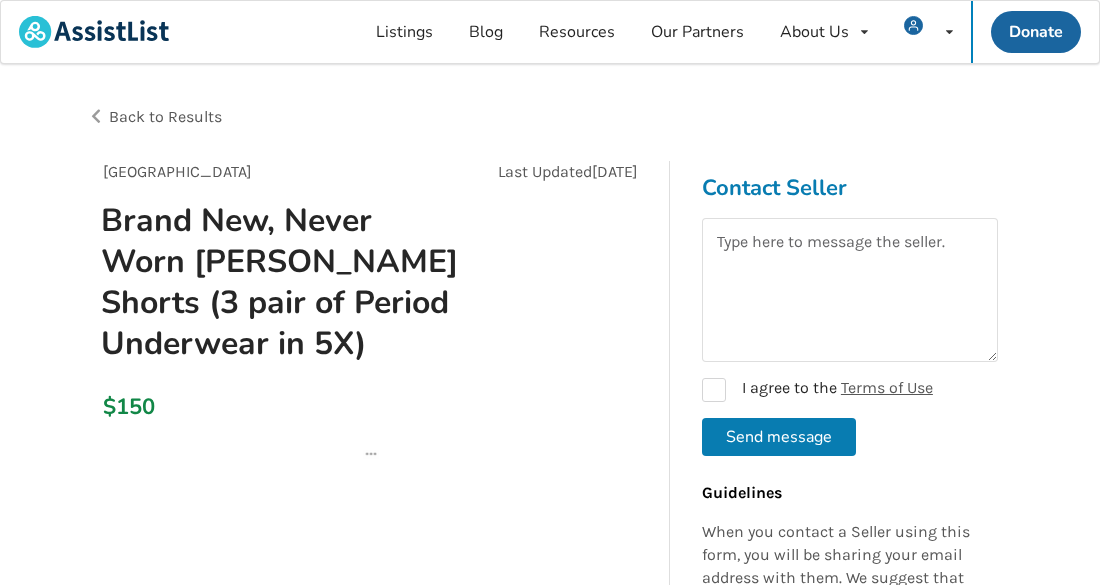 scroll, scrollTop: 0, scrollLeft: 0, axis: both 